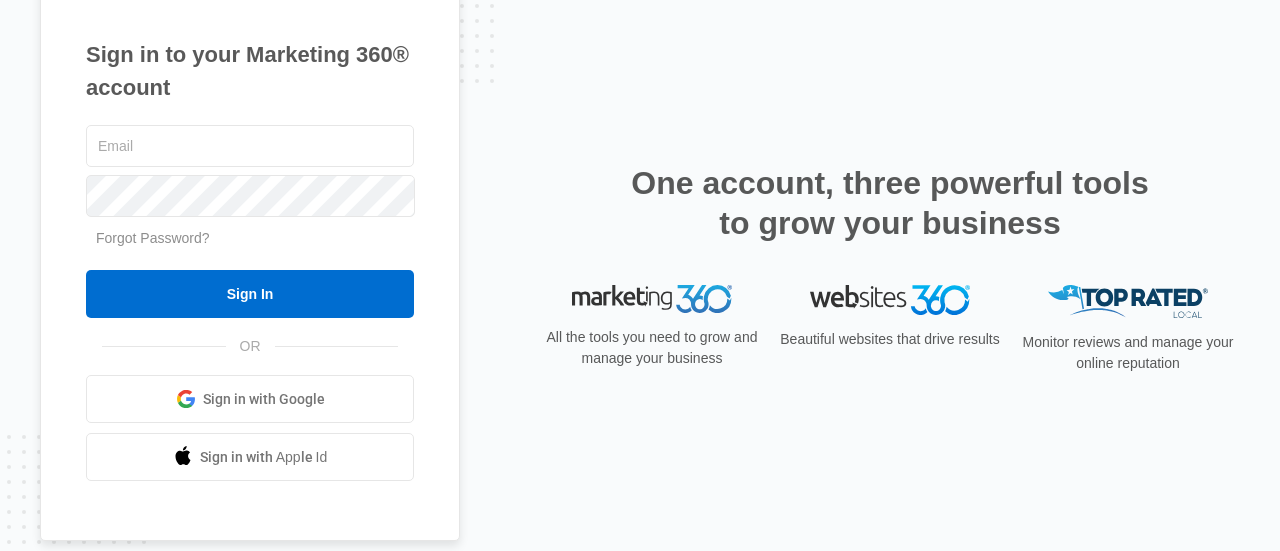 scroll, scrollTop: 0, scrollLeft: 0, axis: both 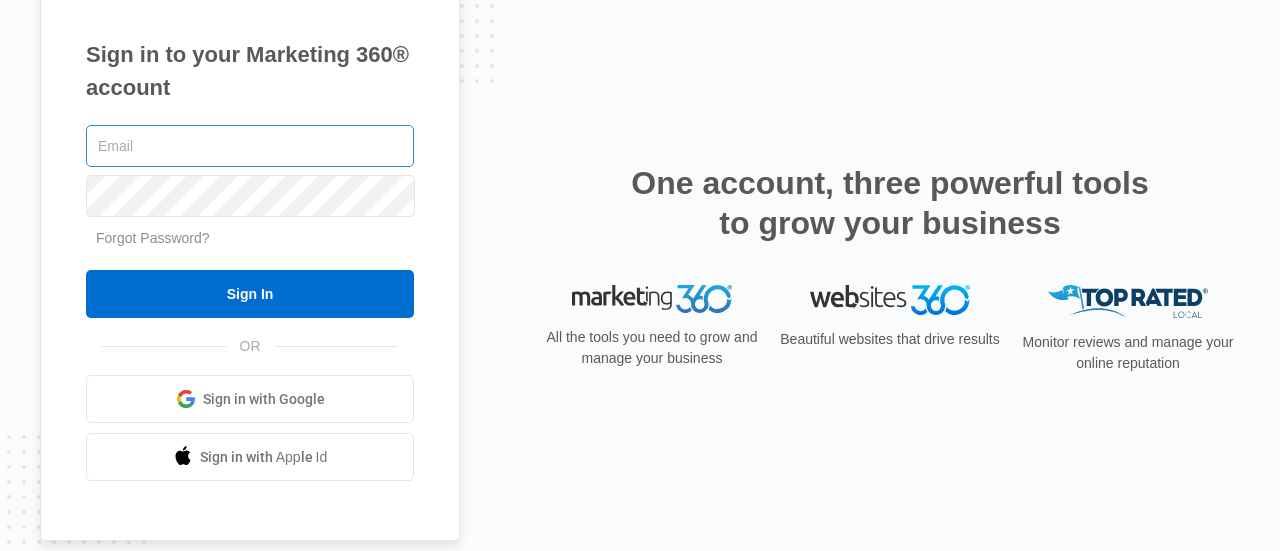 click at bounding box center (250, 146) 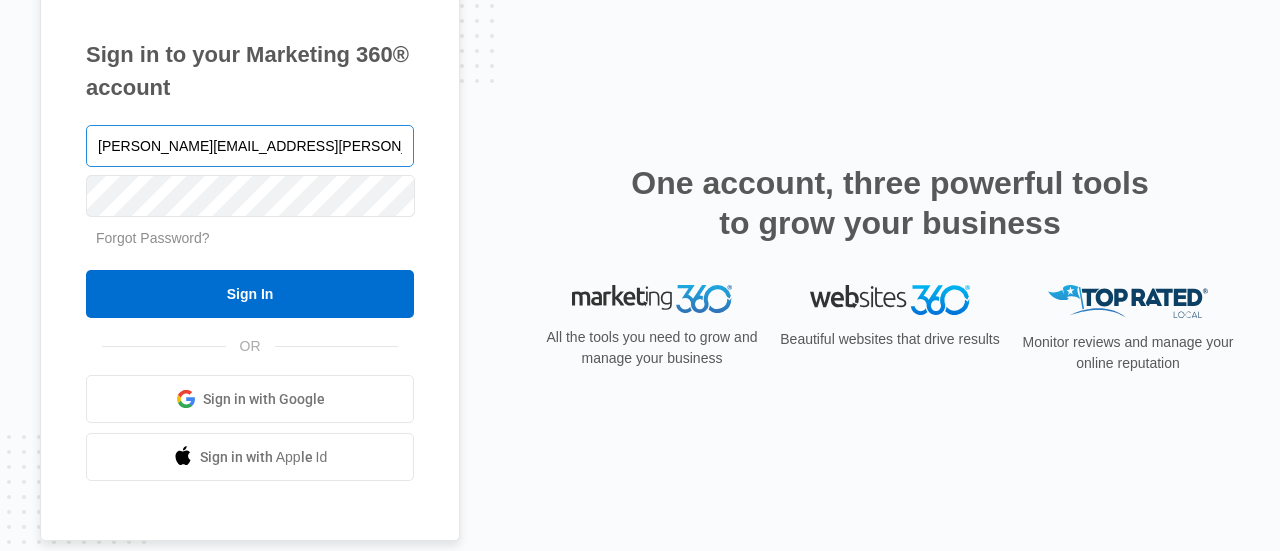 type on "[PERSON_NAME][EMAIL_ADDRESS][PERSON_NAME][DOMAIN_NAME]" 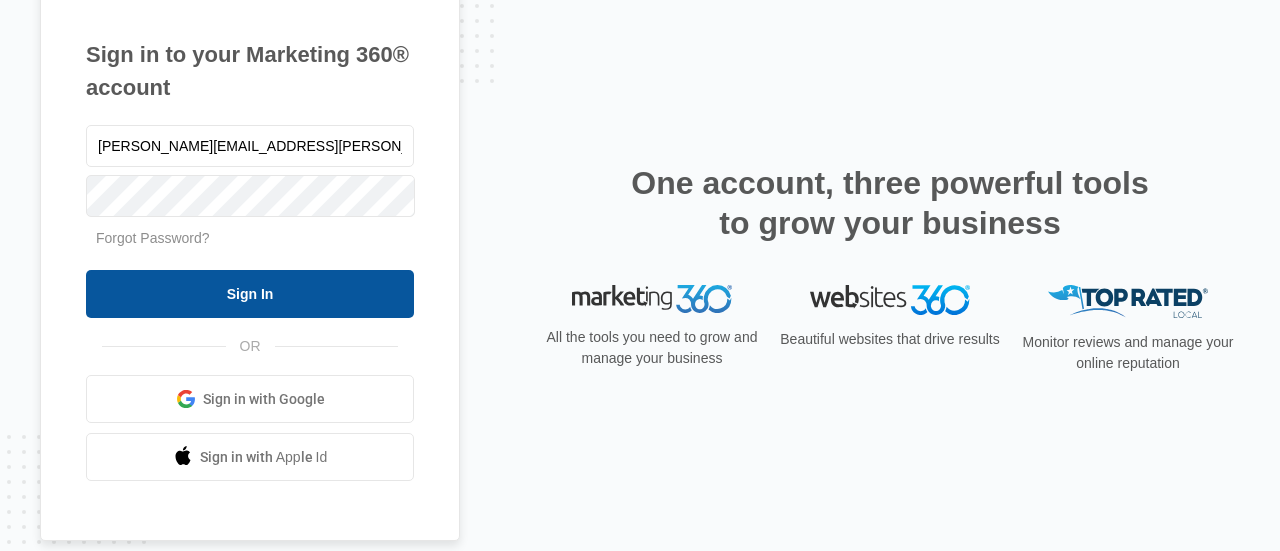 click on "Sign In" at bounding box center [250, 294] 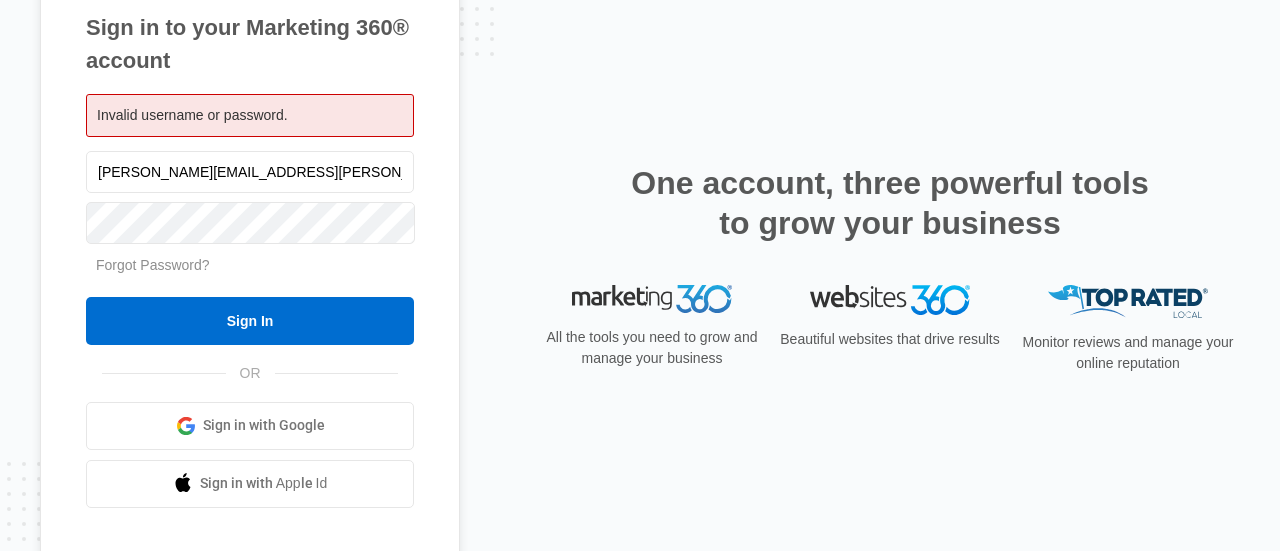 scroll, scrollTop: 0, scrollLeft: 0, axis: both 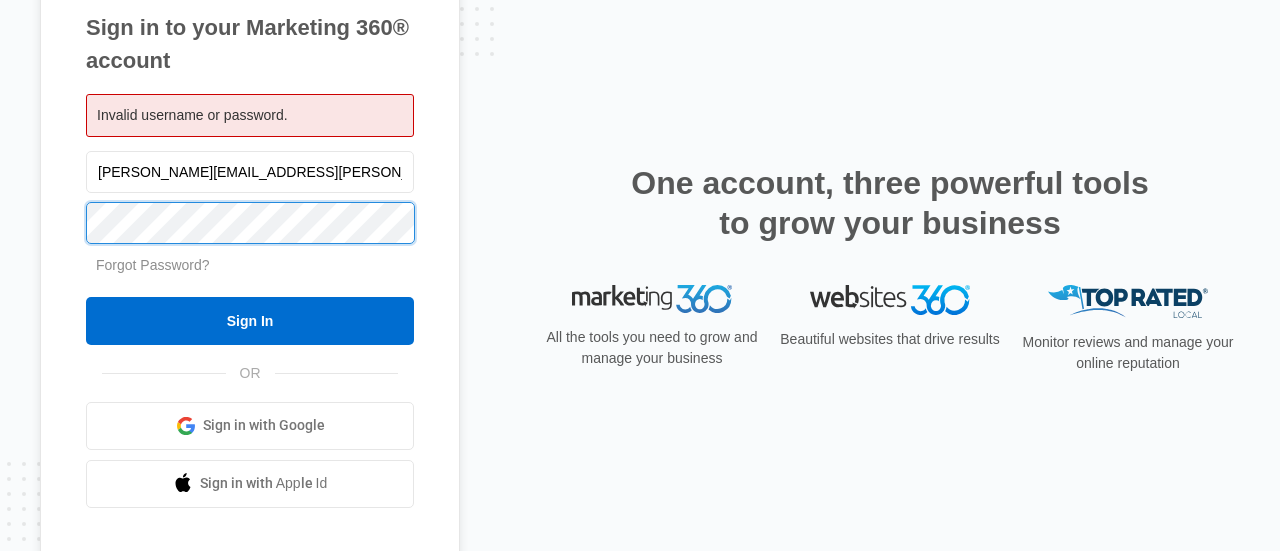 click on "Sign In" at bounding box center [250, 321] 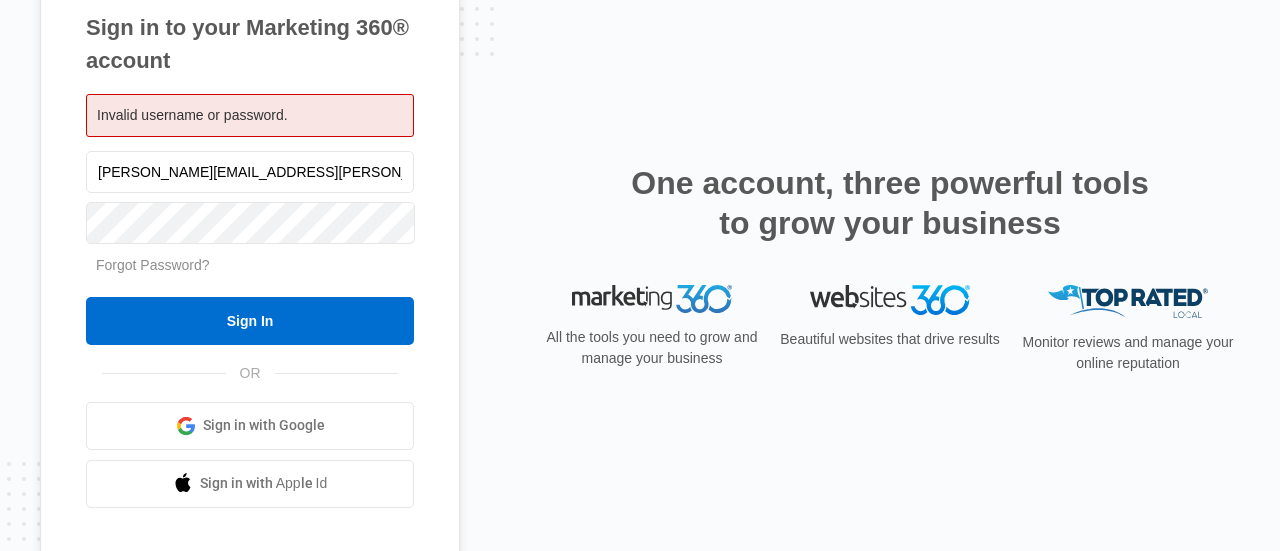 scroll, scrollTop: 0, scrollLeft: 0, axis: both 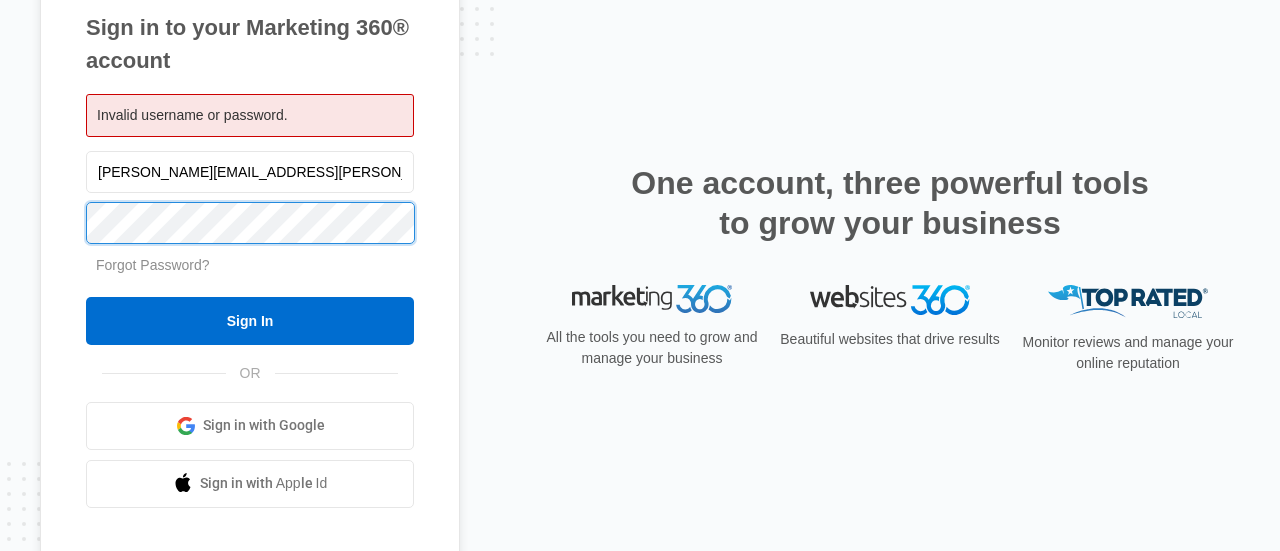 click on "Sign In" at bounding box center [250, 321] 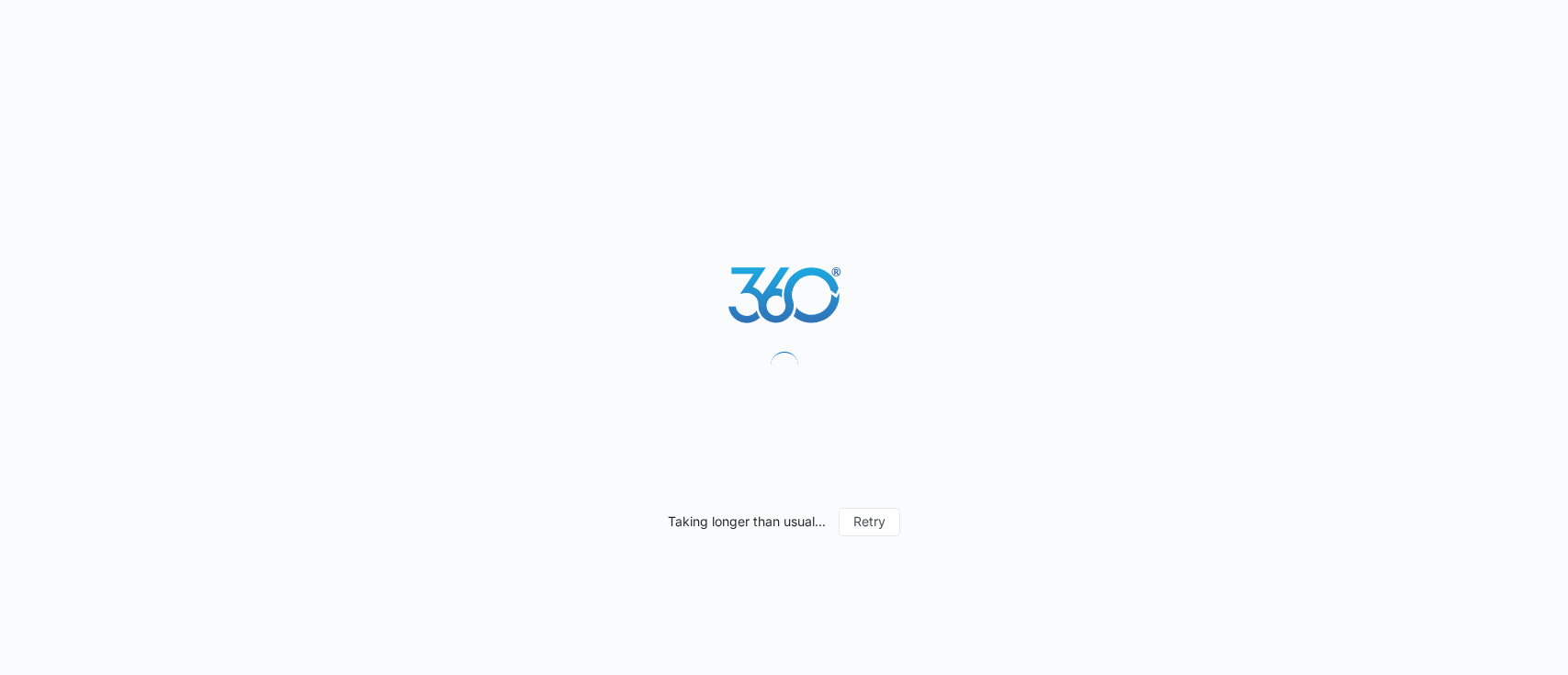 scroll, scrollTop: 0, scrollLeft: 0, axis: both 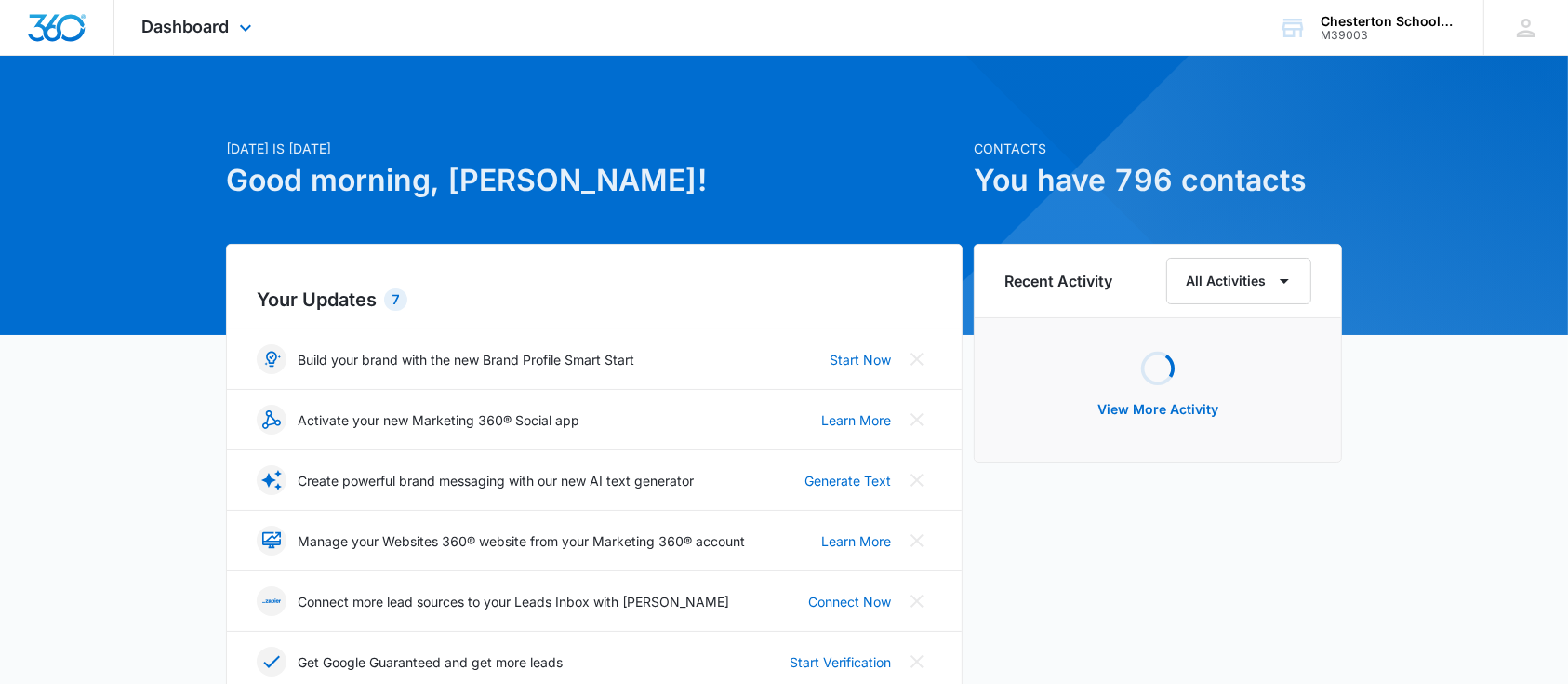 click on "Dashboard Apps Reputation Websites Forms CRM Email Social Shop Payments POS Content Ads Intelligence Files Brand Settings" at bounding box center [199, 27] 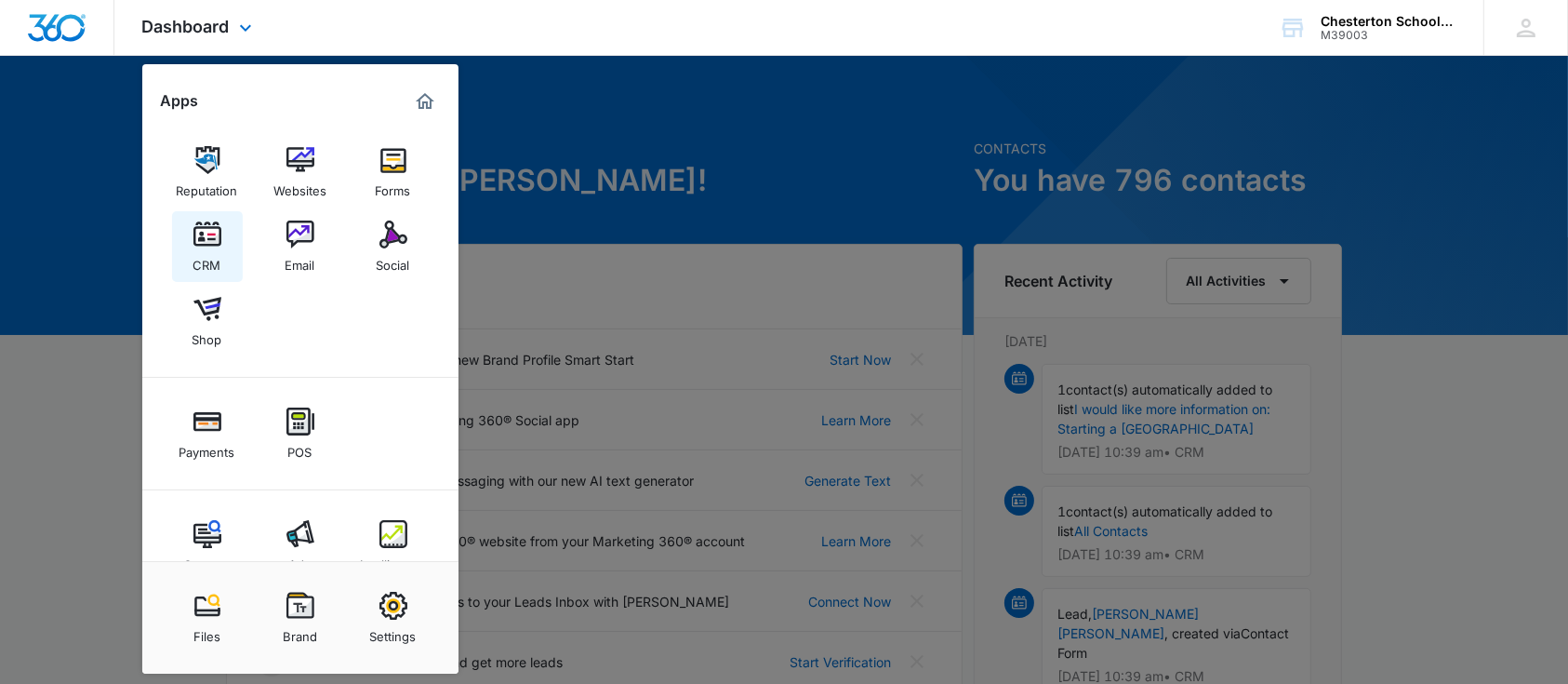 click at bounding box center [207, 235] 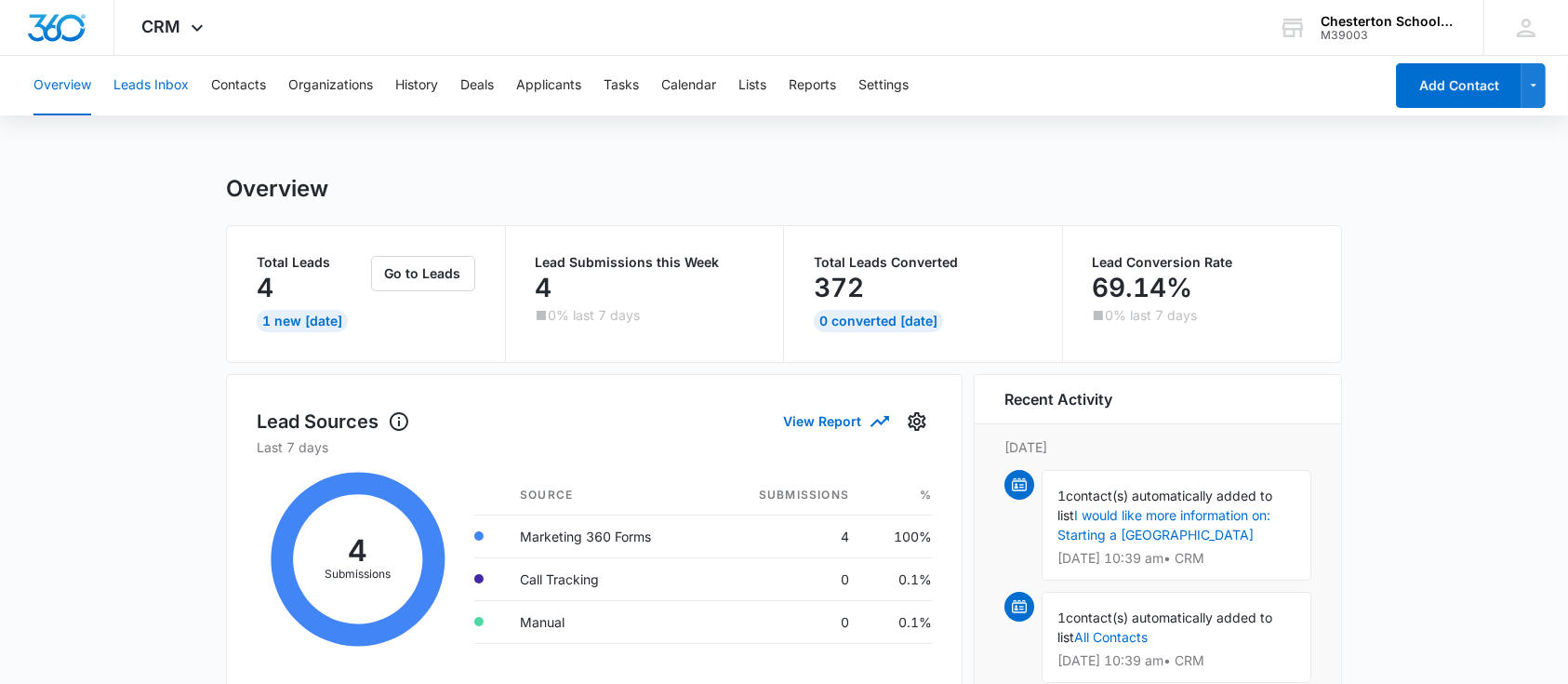 click on "Leads Inbox" at bounding box center (151, 86) 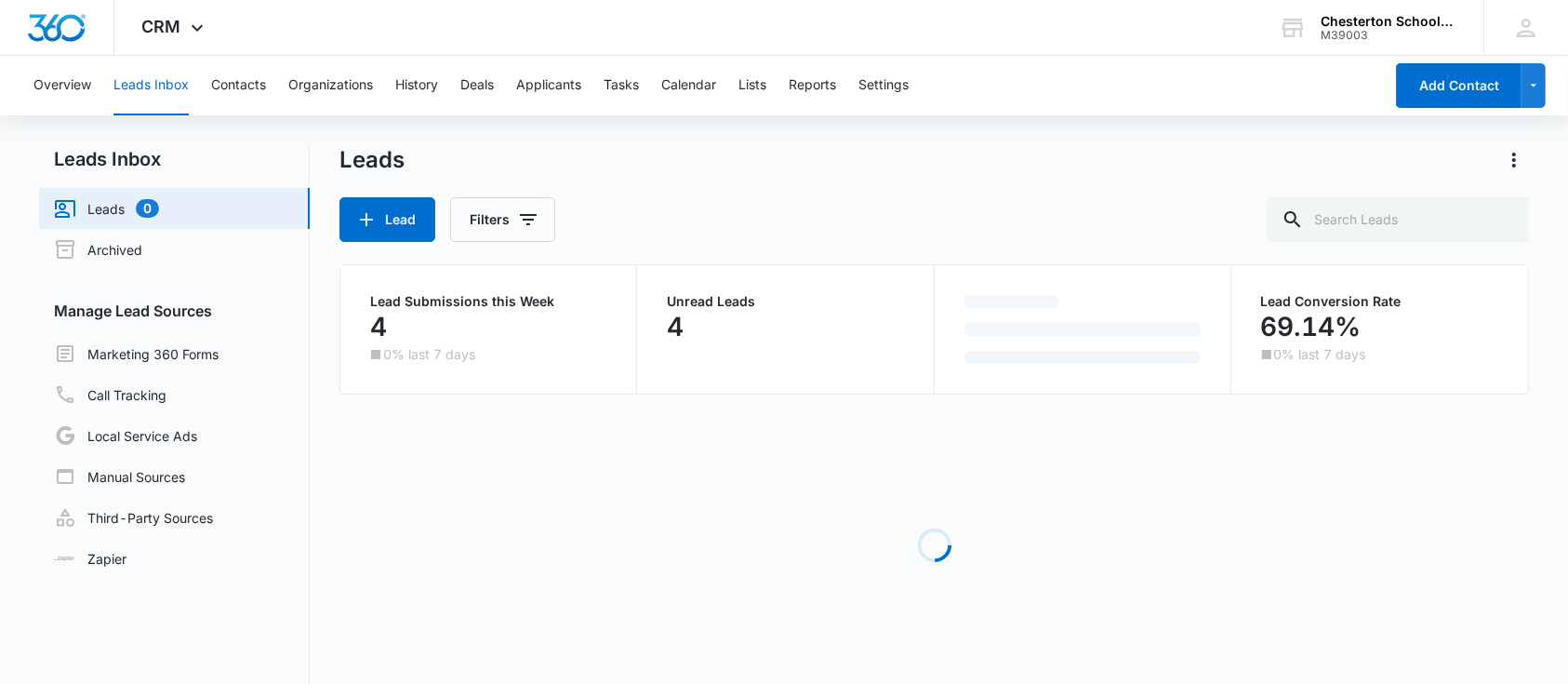 scroll, scrollTop: 0, scrollLeft: 0, axis: both 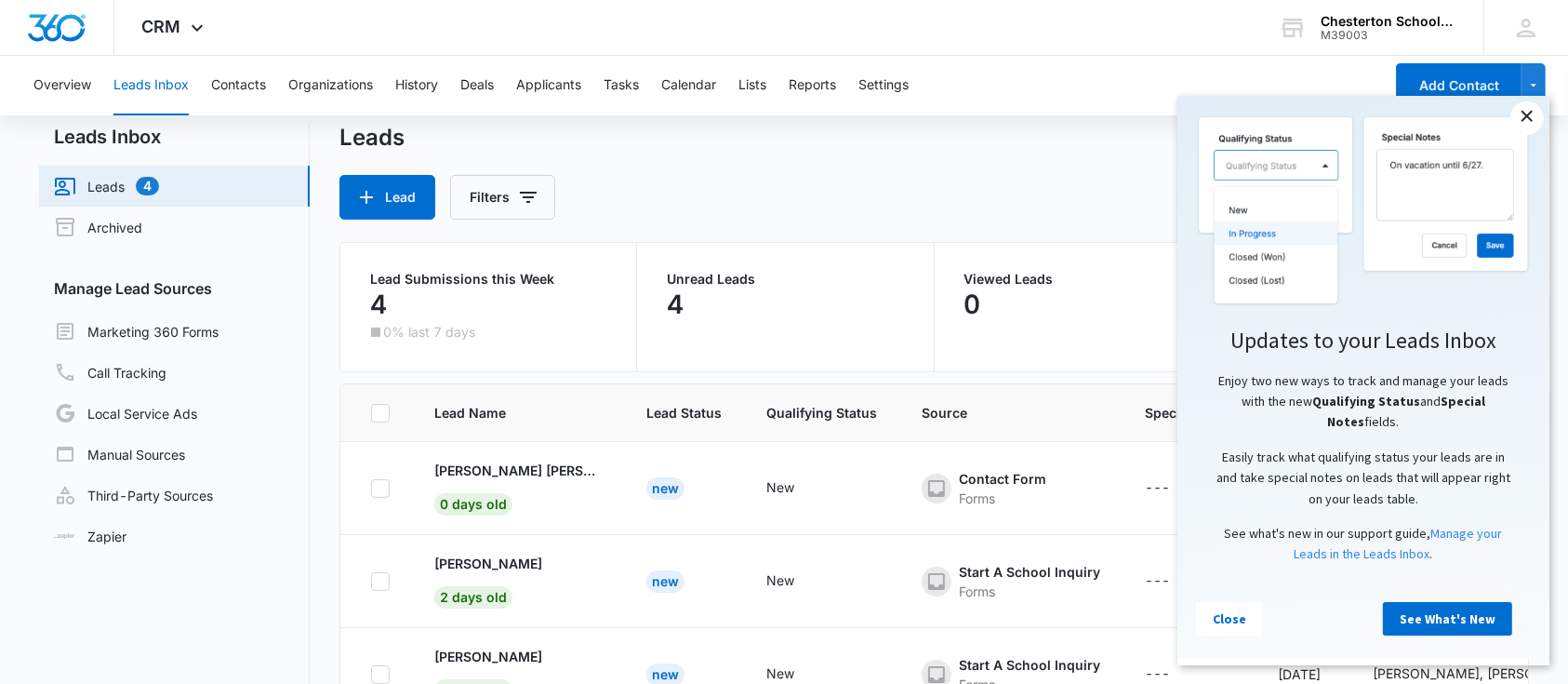 click on "×" at bounding box center (1526, 117) 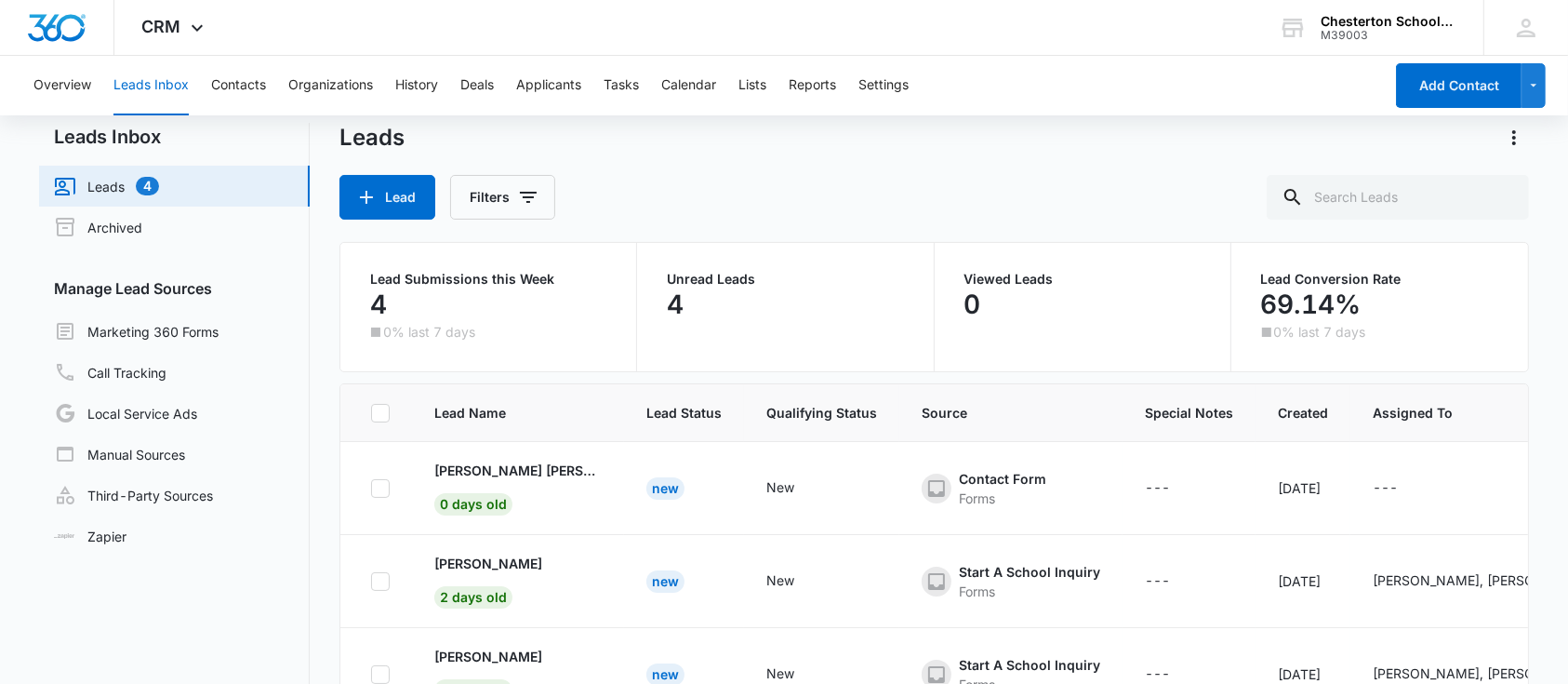 scroll, scrollTop: 139, scrollLeft: 0, axis: vertical 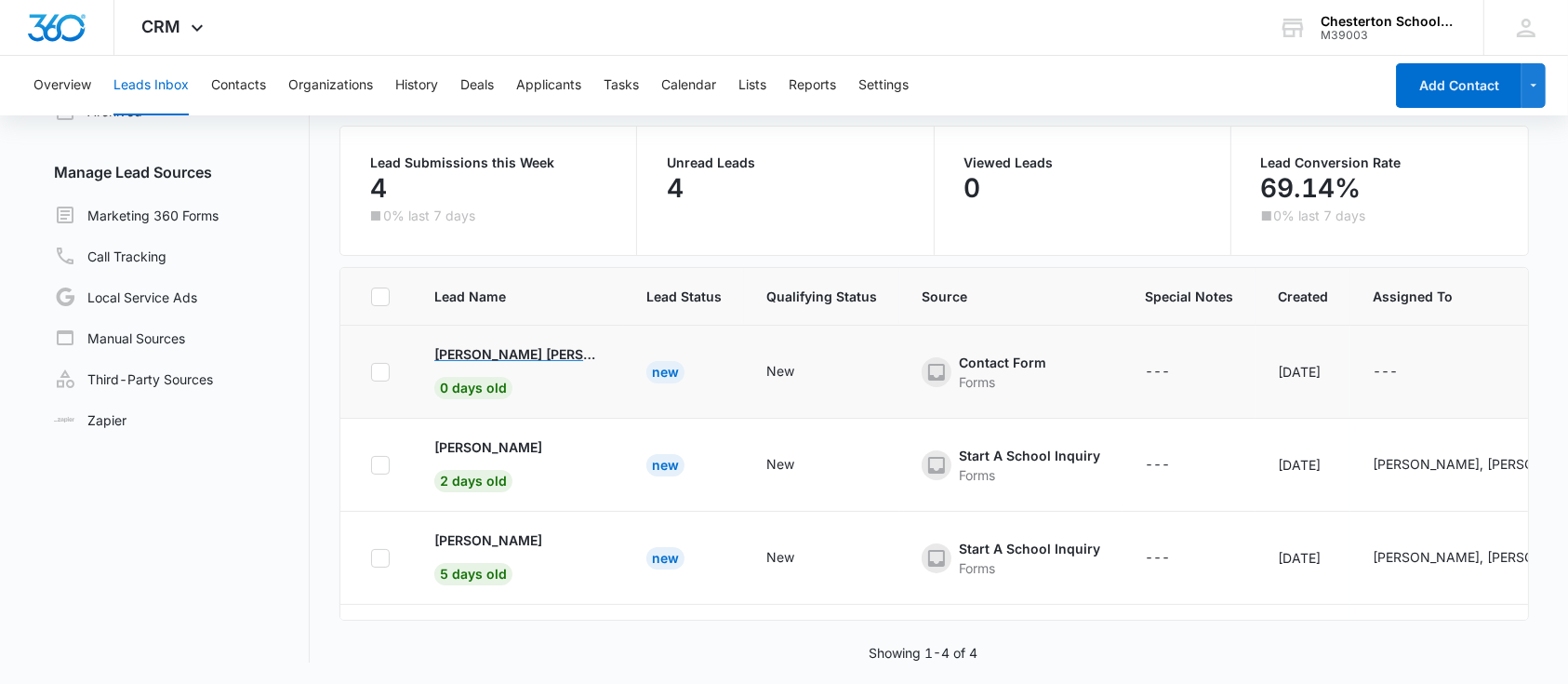 click on "Leigh Ann Wearne" at bounding box center (518, 354) 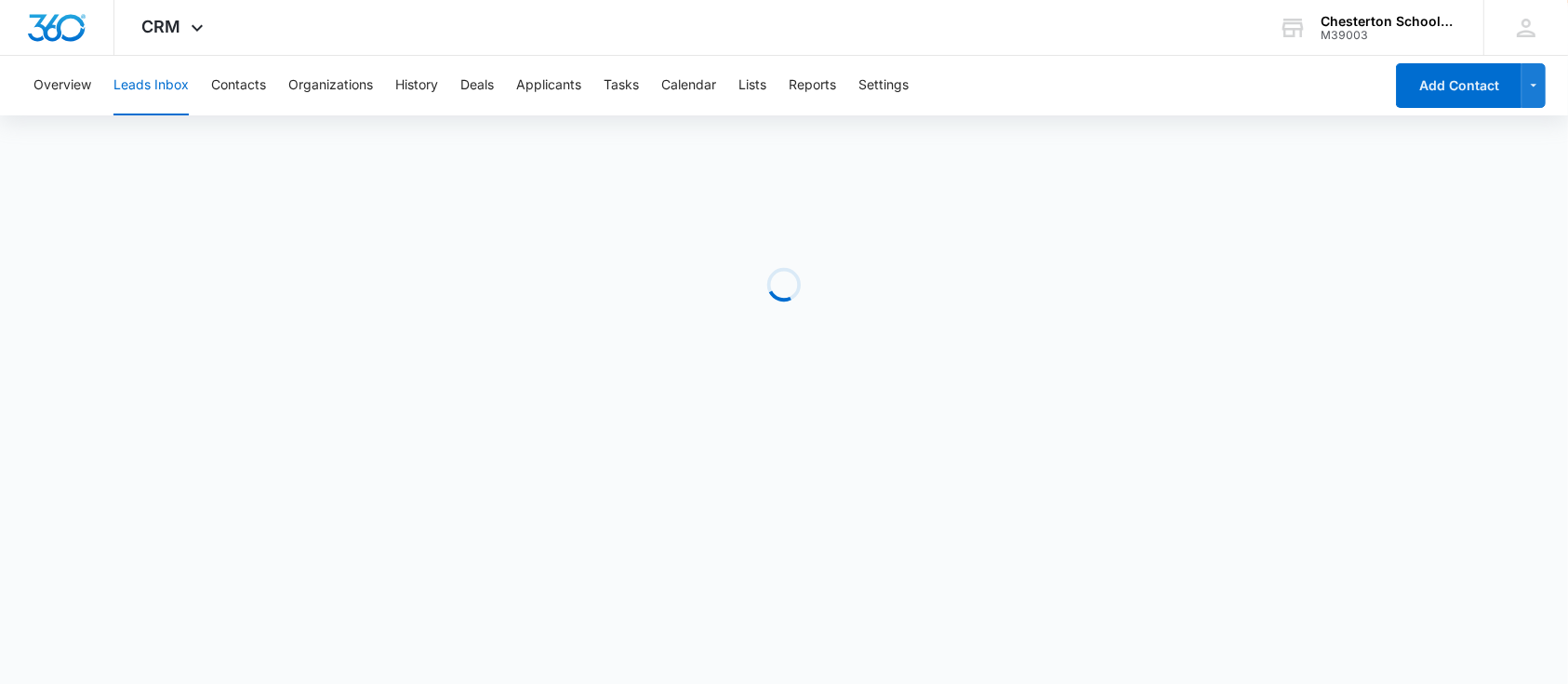 scroll, scrollTop: 0, scrollLeft: 0, axis: both 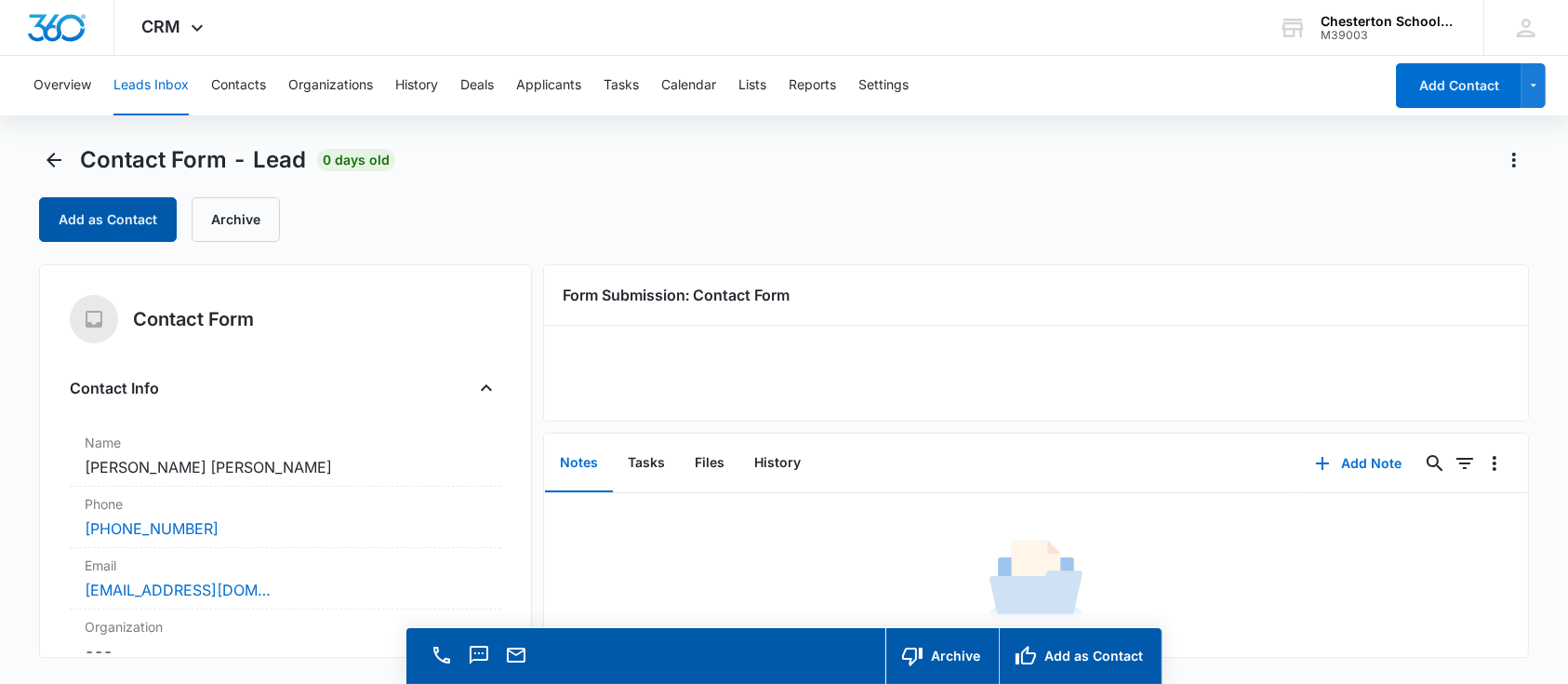 click on "Add as Contact" at bounding box center [108, 220] 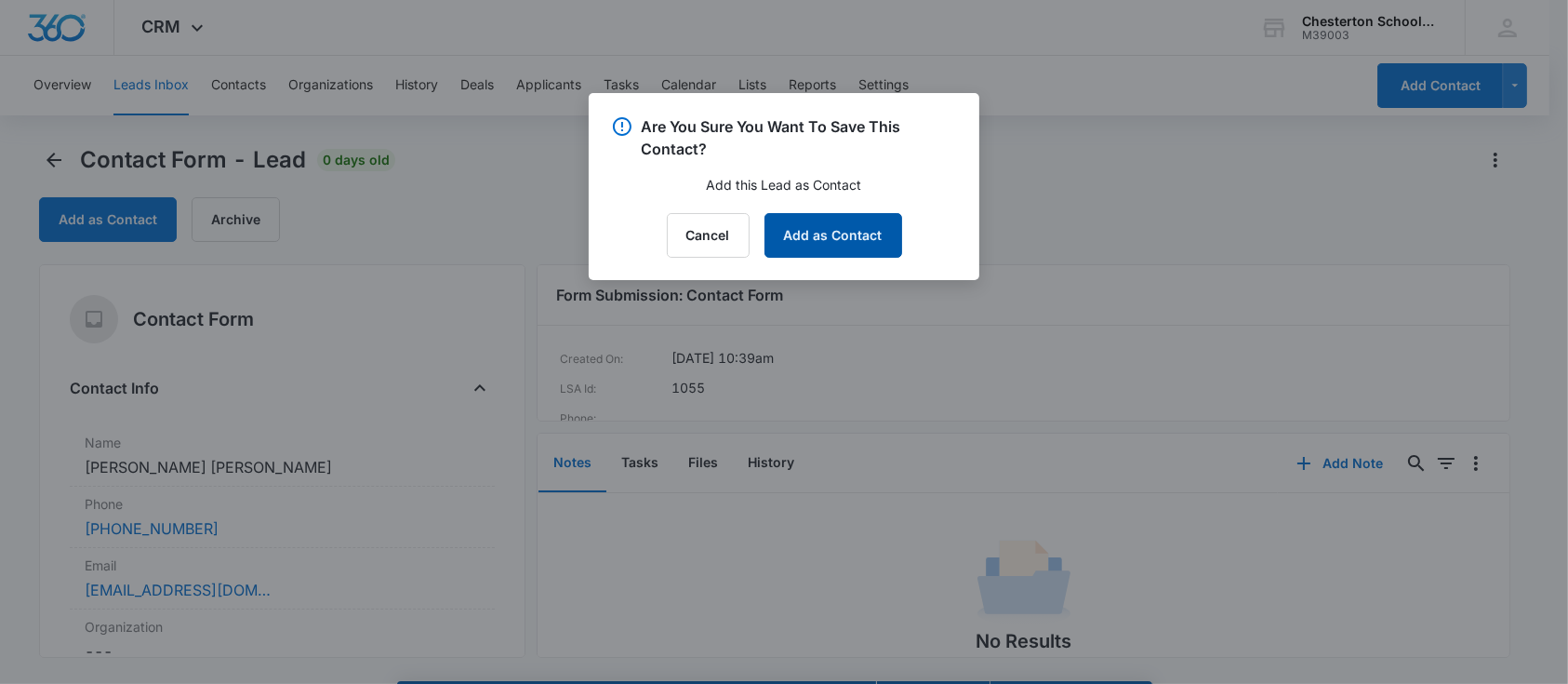 click on "Add as Contact" at bounding box center [833, 235] 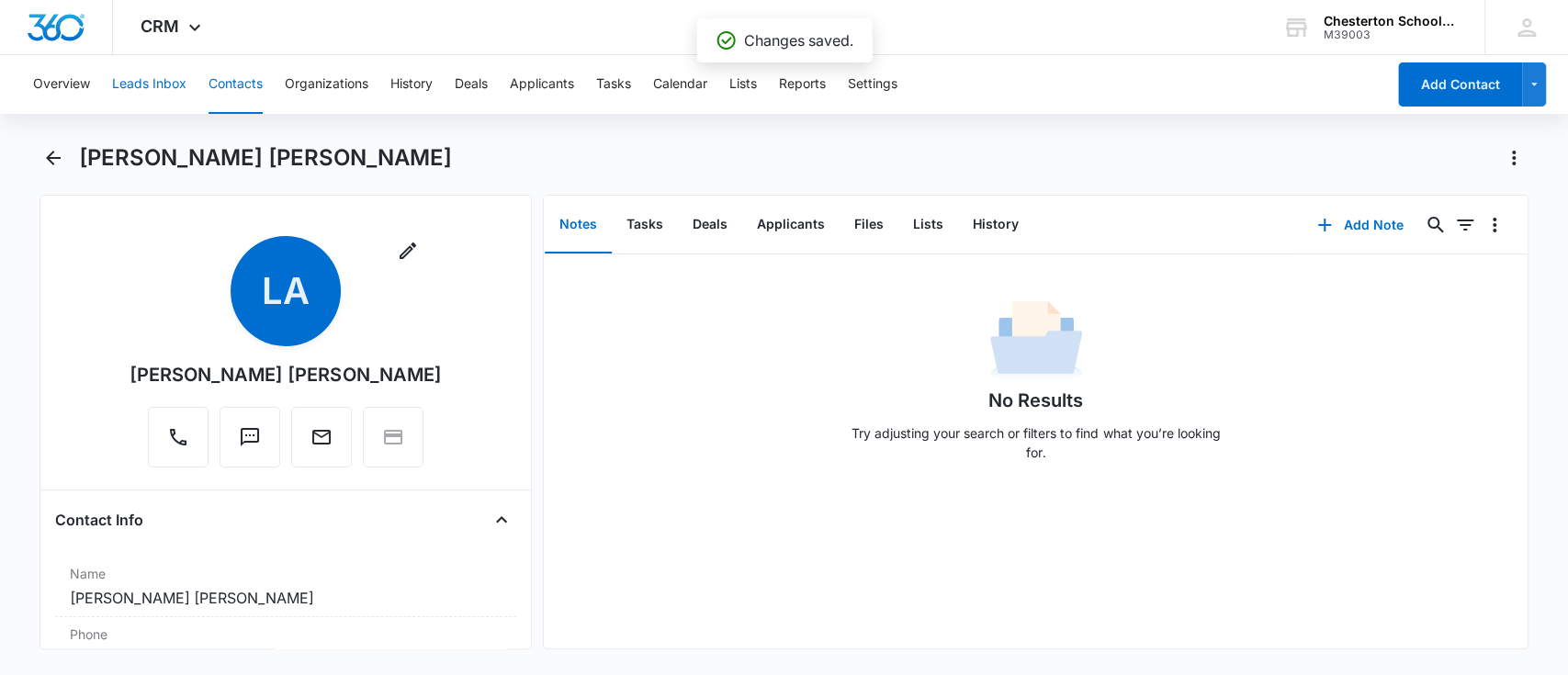 click on "Leads Inbox" at bounding box center [149, 84] 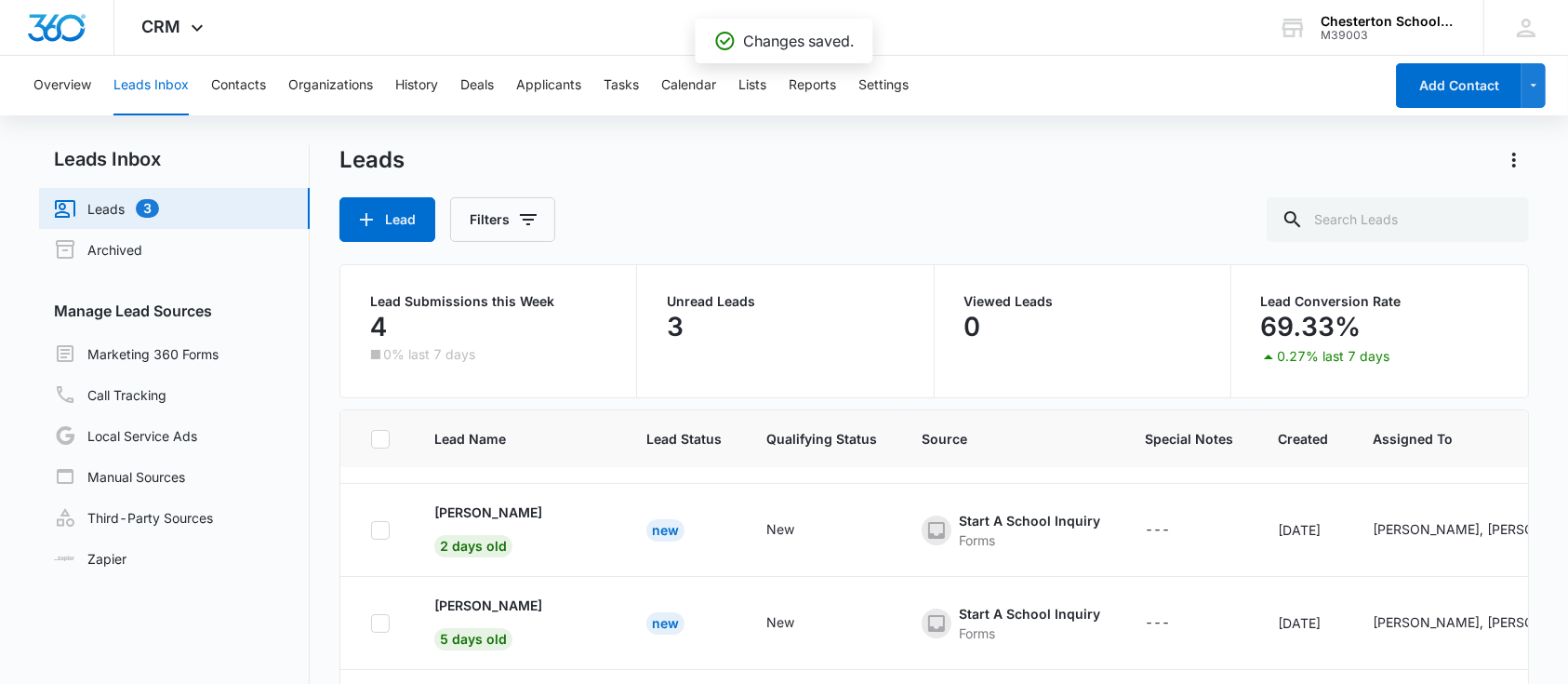 scroll, scrollTop: 1, scrollLeft: 0, axis: vertical 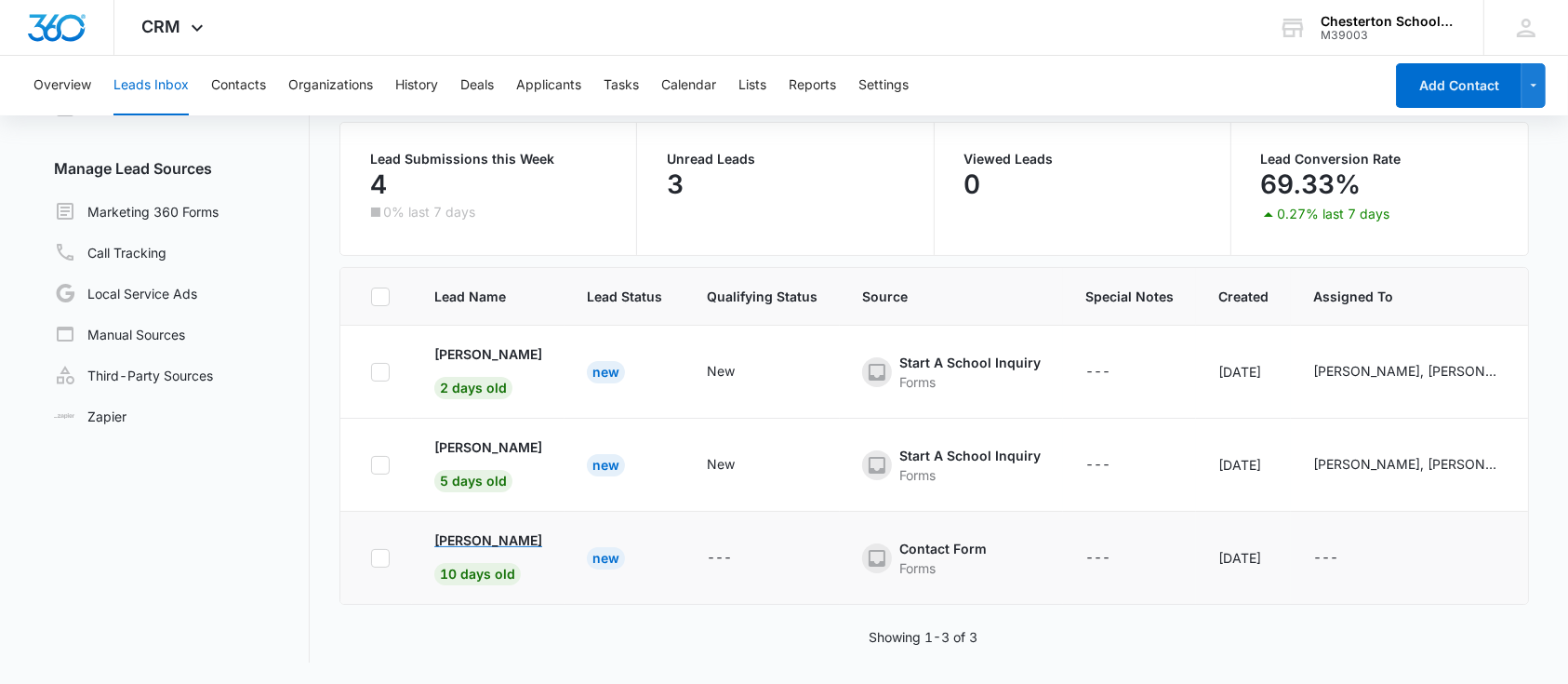 click on "Omar Noguera" at bounding box center [488, 540] 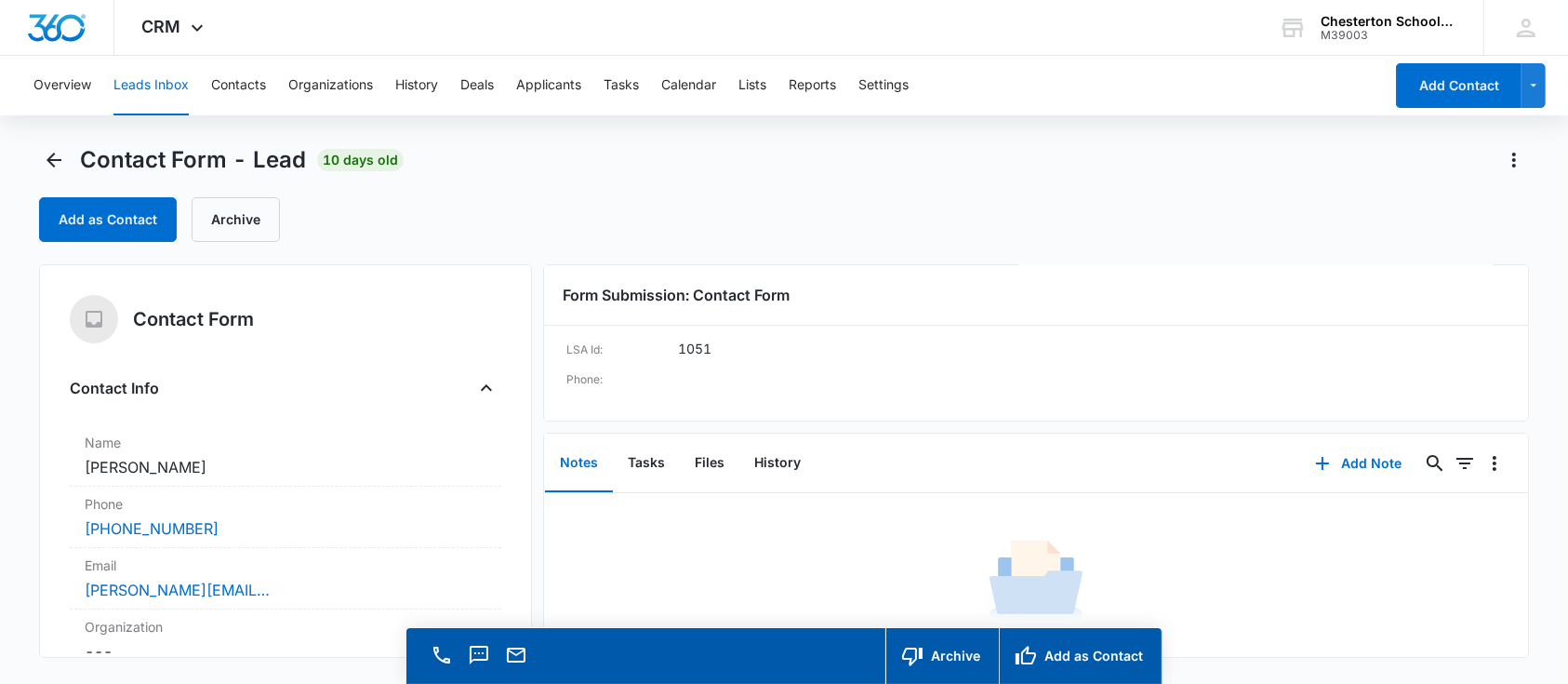 scroll, scrollTop: 38, scrollLeft: 0, axis: vertical 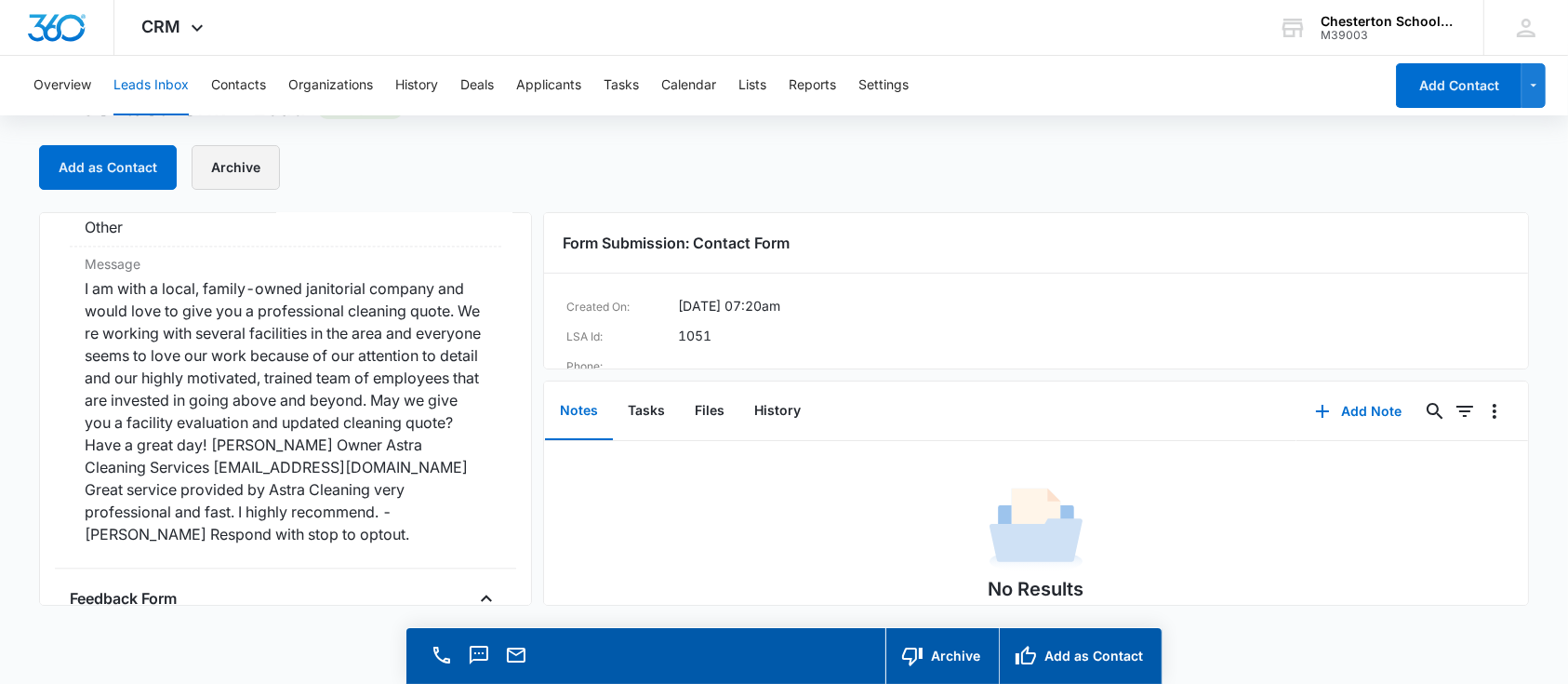click on "Archive" at bounding box center [235, 168] 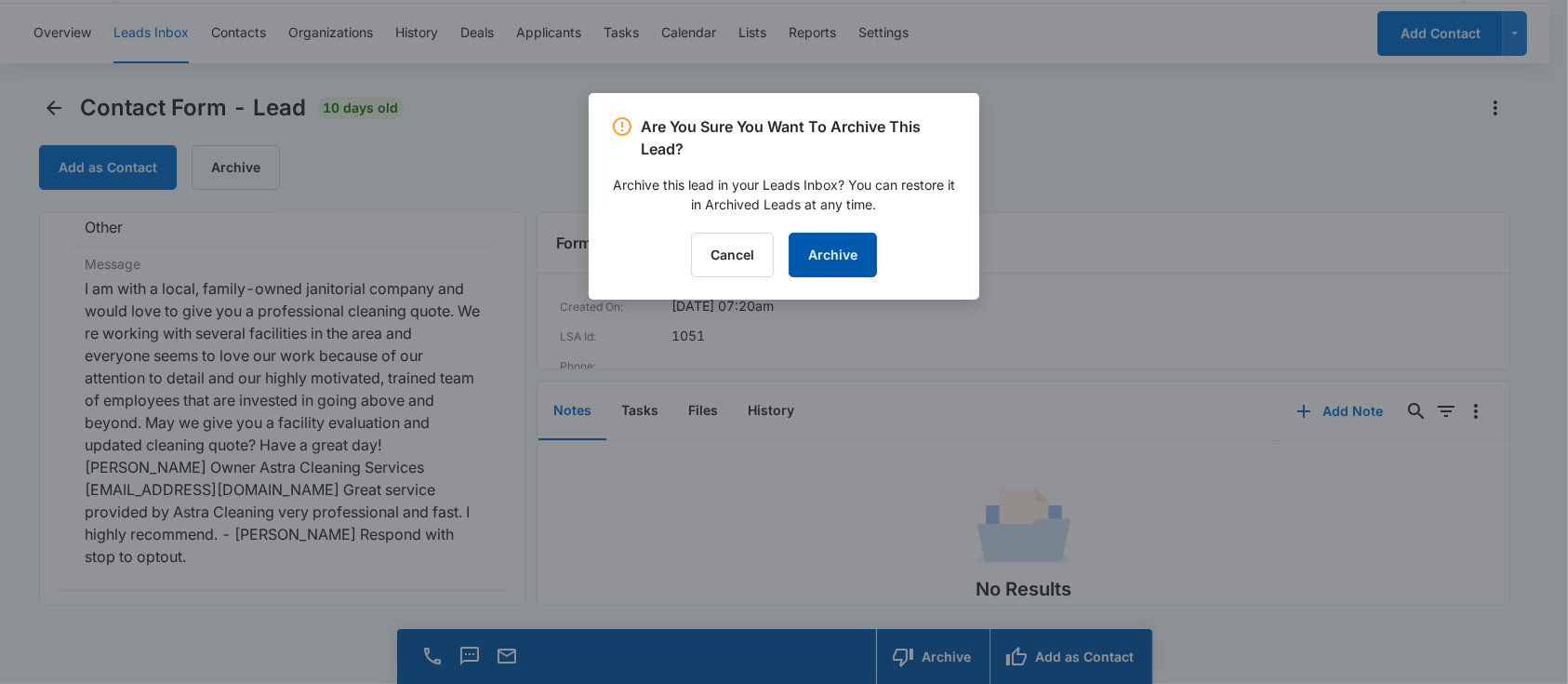 click on "Archive" at bounding box center [832, 255] 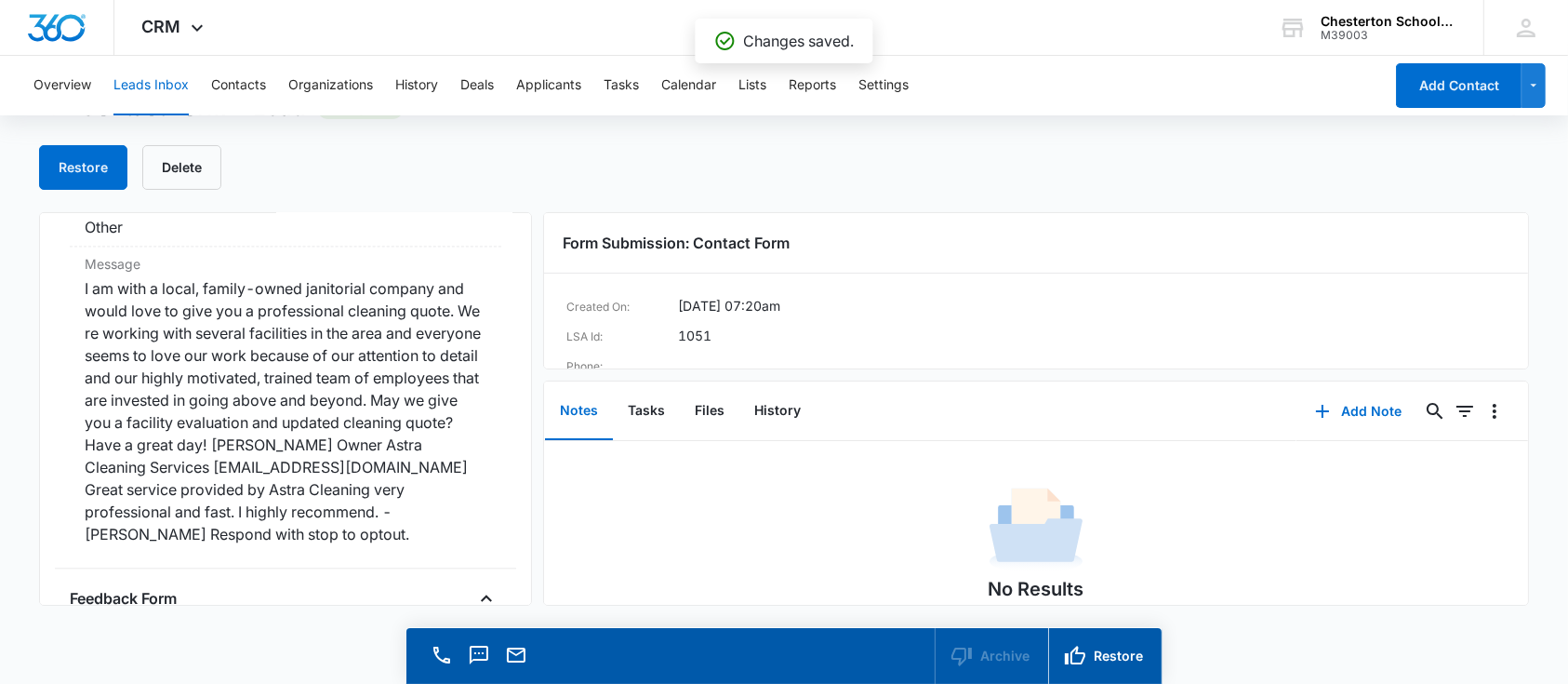 click on "Leads Inbox" at bounding box center [151, 86] 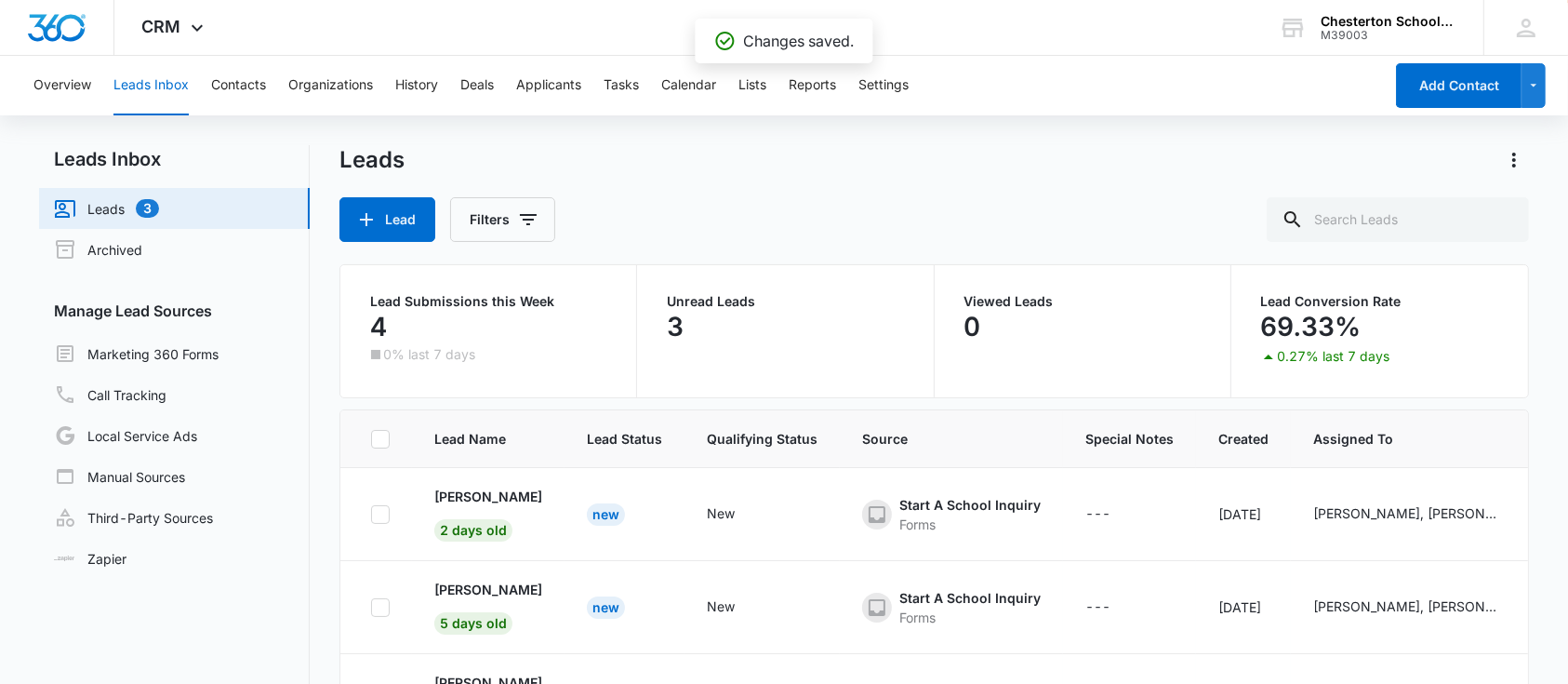 scroll, scrollTop: 1, scrollLeft: 0, axis: vertical 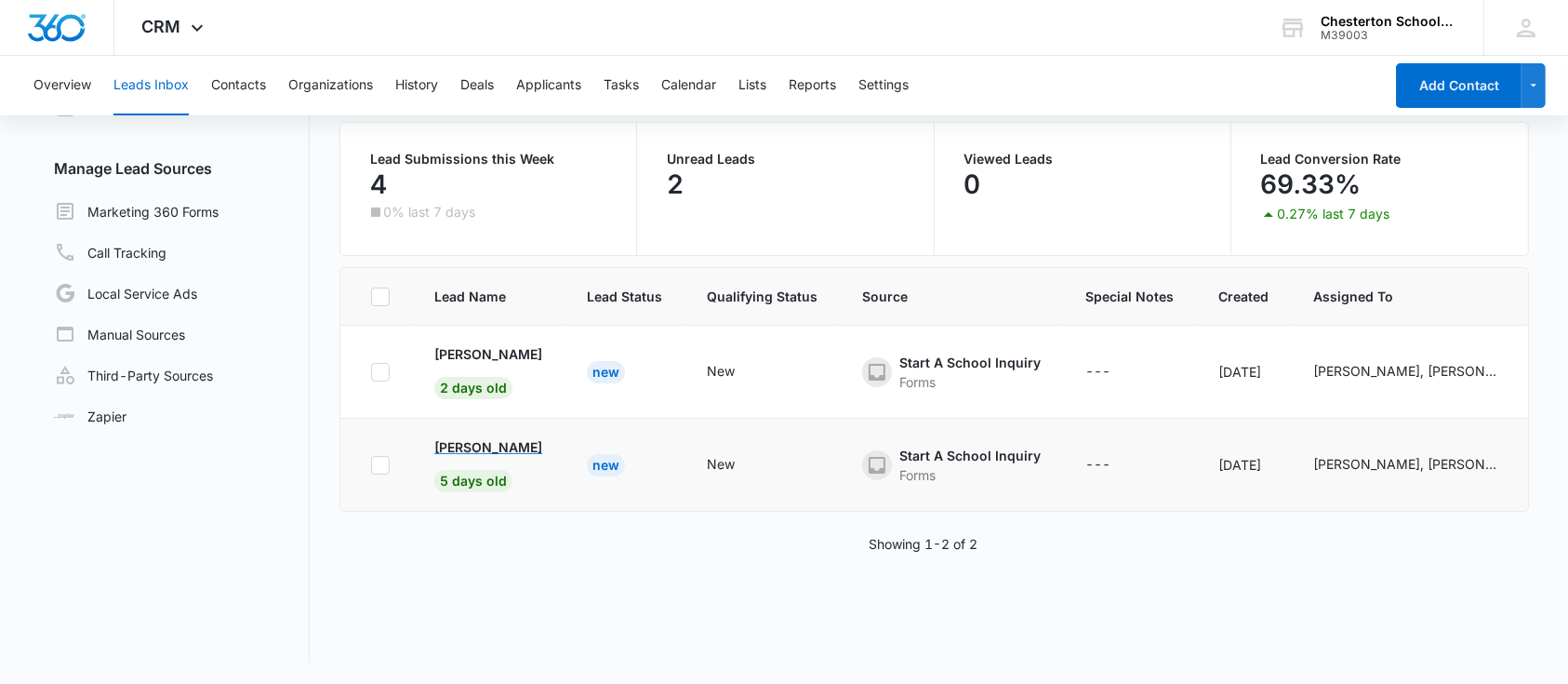 click on "Erika Williams" at bounding box center (488, 447) 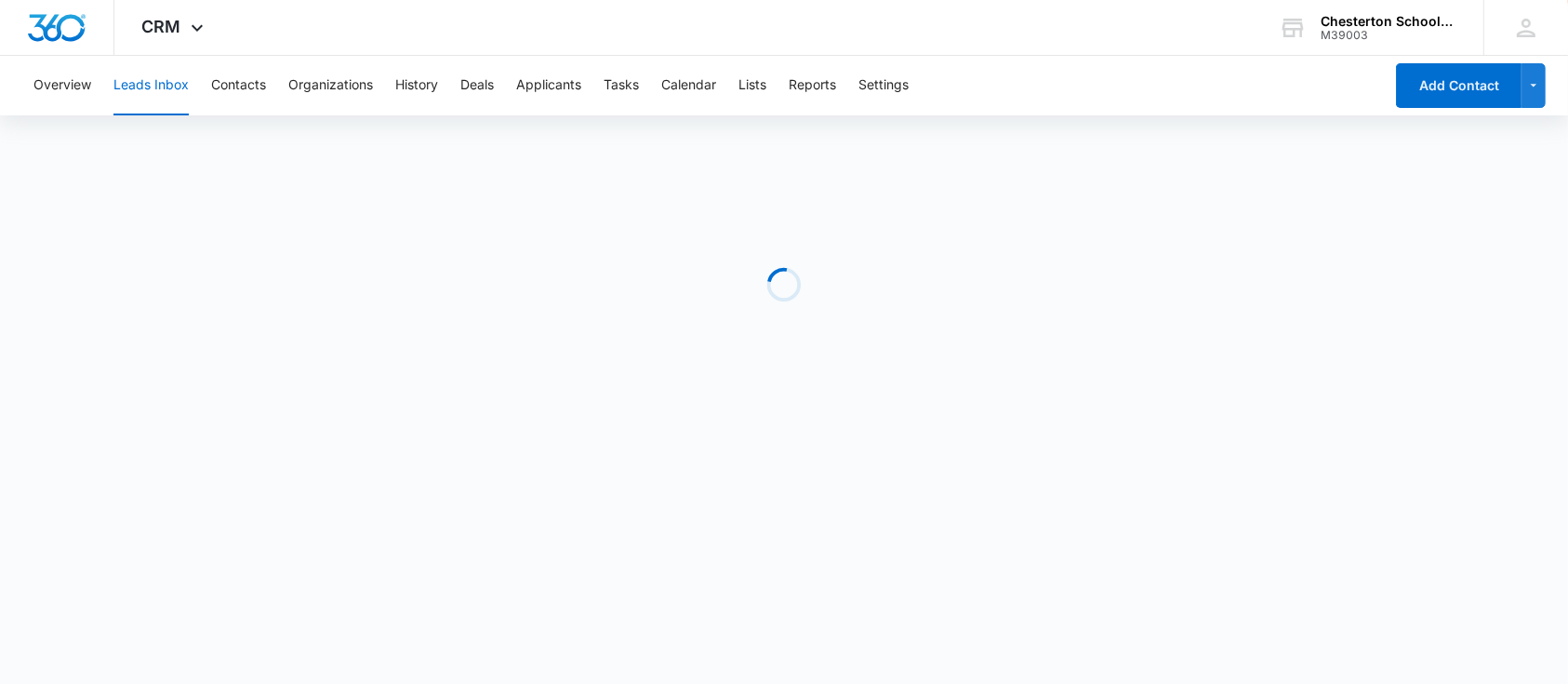 scroll, scrollTop: 0, scrollLeft: 0, axis: both 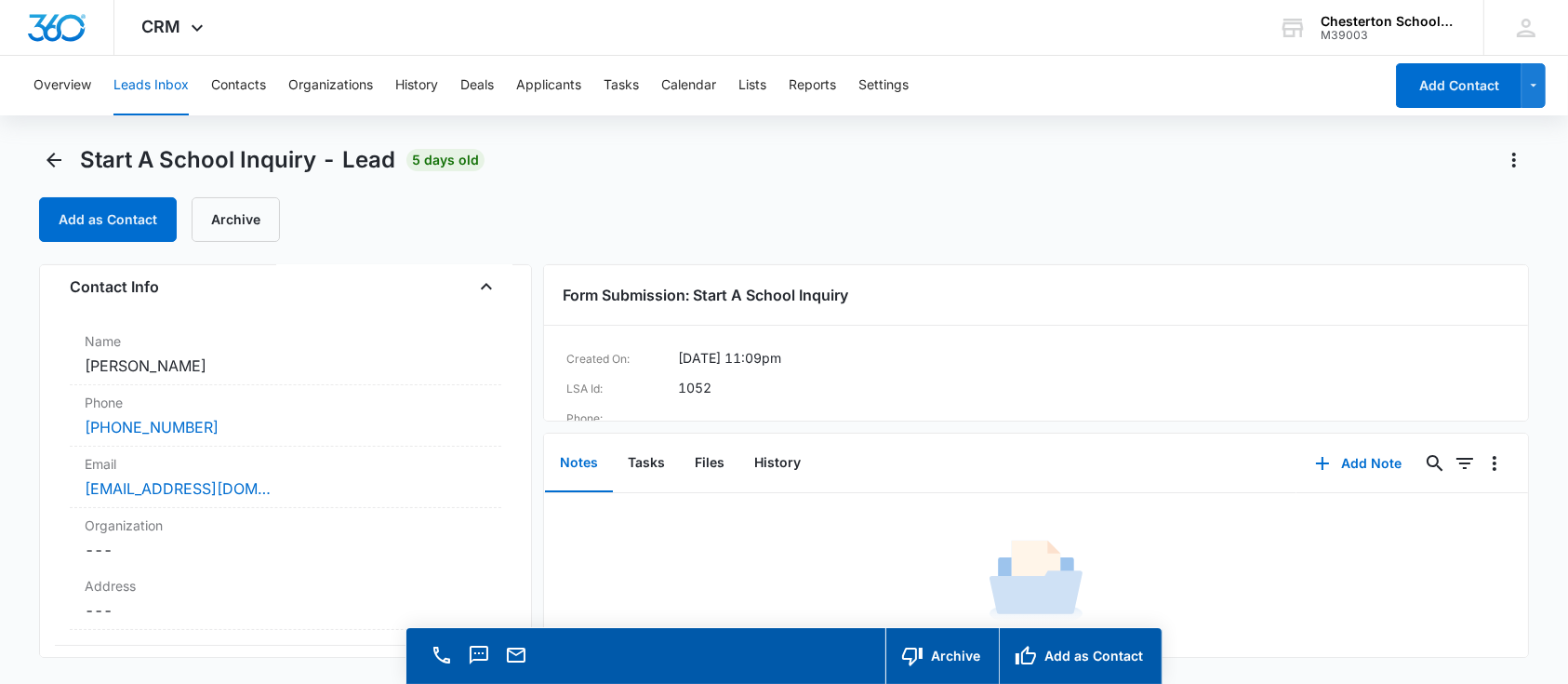 drag, startPoint x: 196, startPoint y: 361, endPoint x: 24, endPoint y: 354, distance: 172.1424 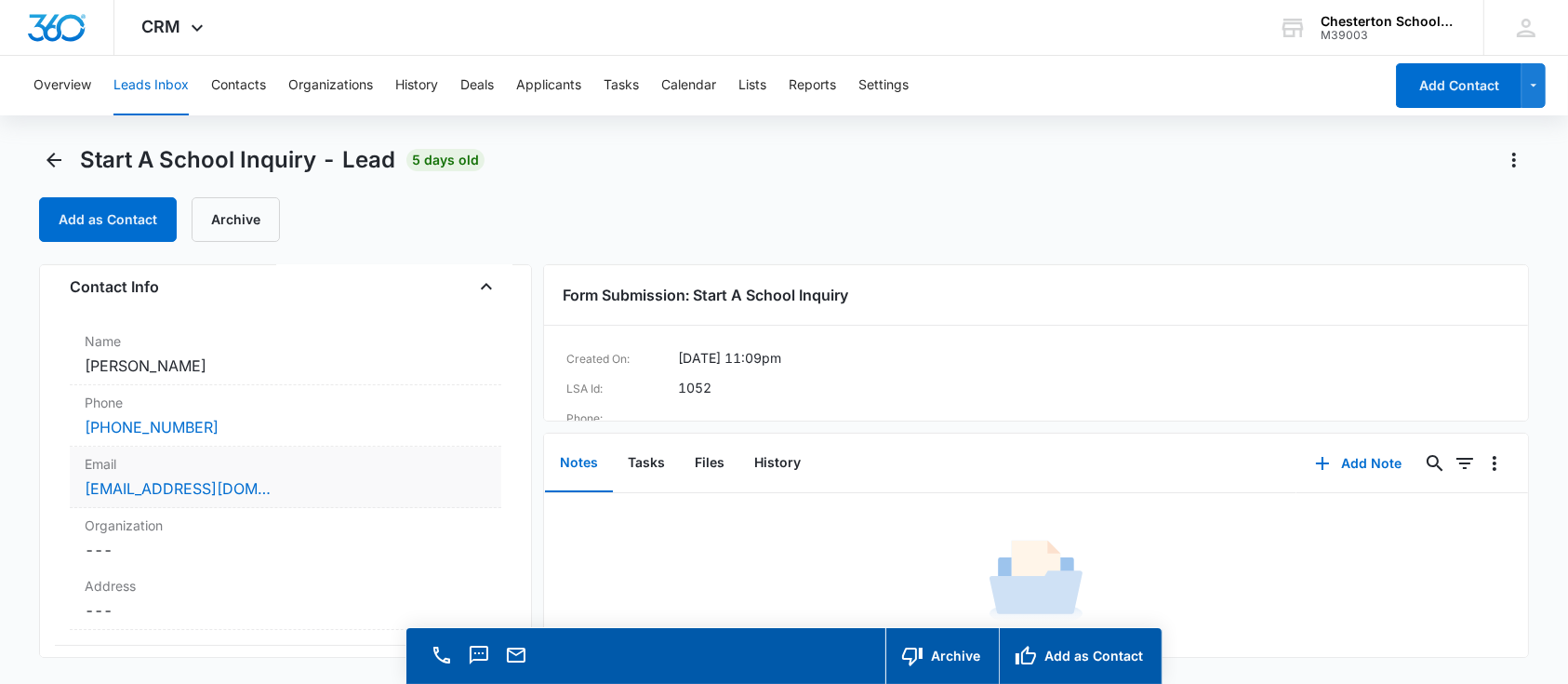 click on "Email Cancel Save Changes erikadwilliams@icloud.com" at bounding box center [286, 477] 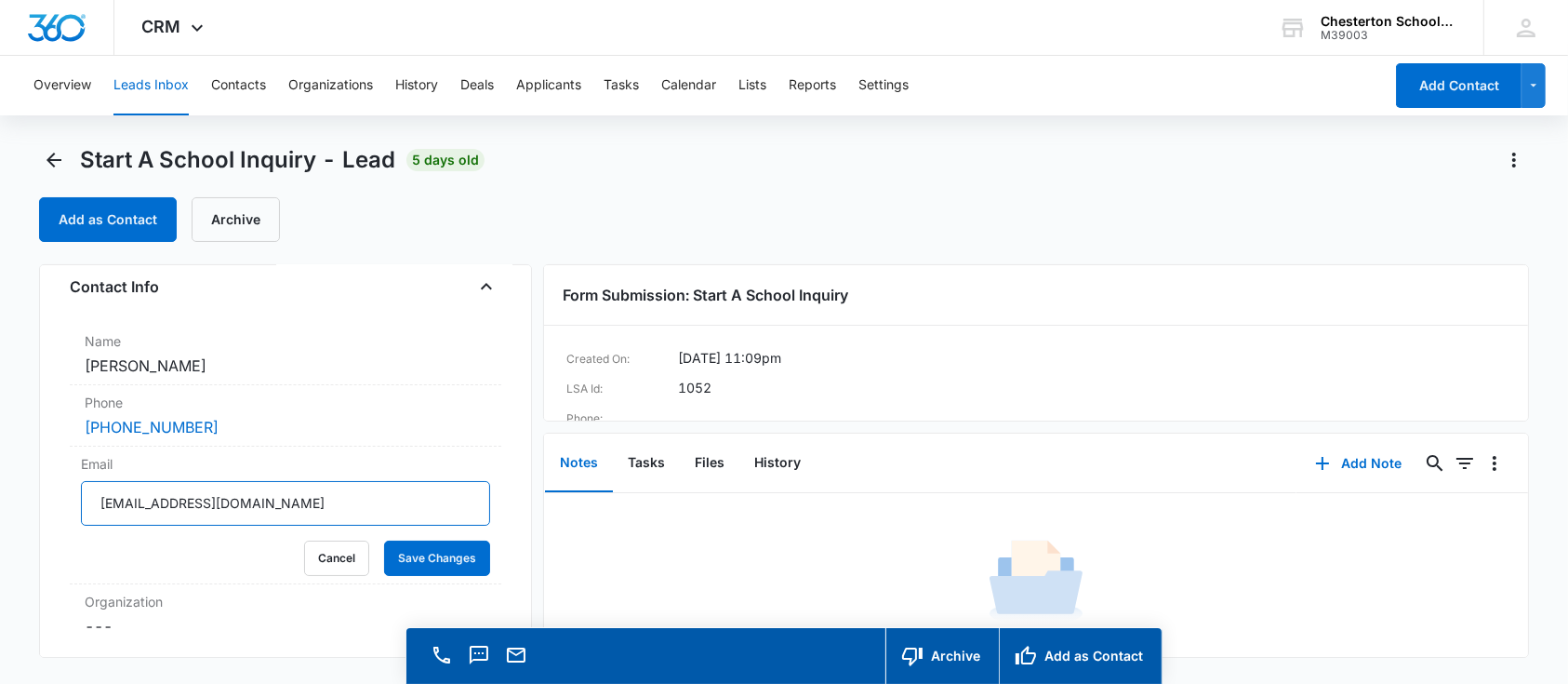 drag, startPoint x: 283, startPoint y: 503, endPoint x: 64, endPoint y: 506, distance: 219.02055 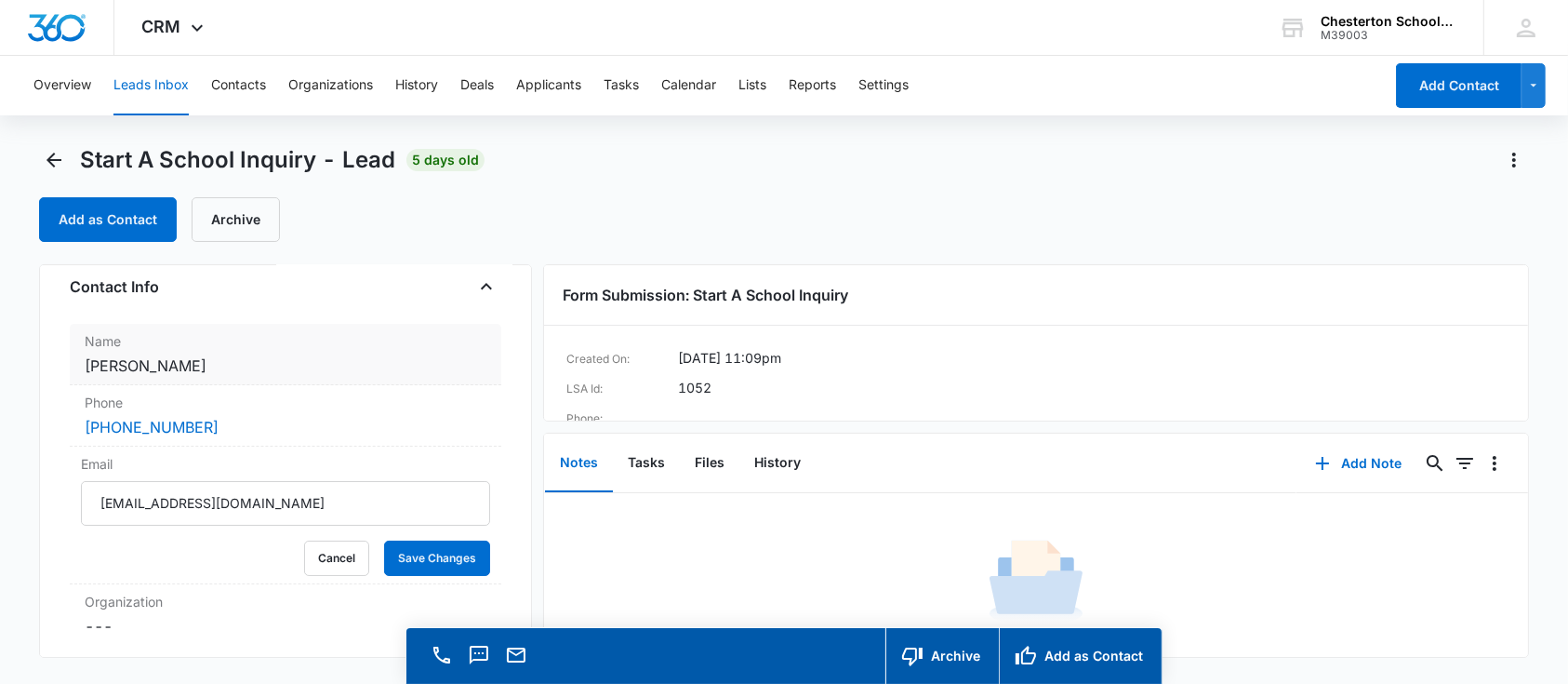 click on "Cancel Save Changes Erika Williams" at bounding box center (286, 366) 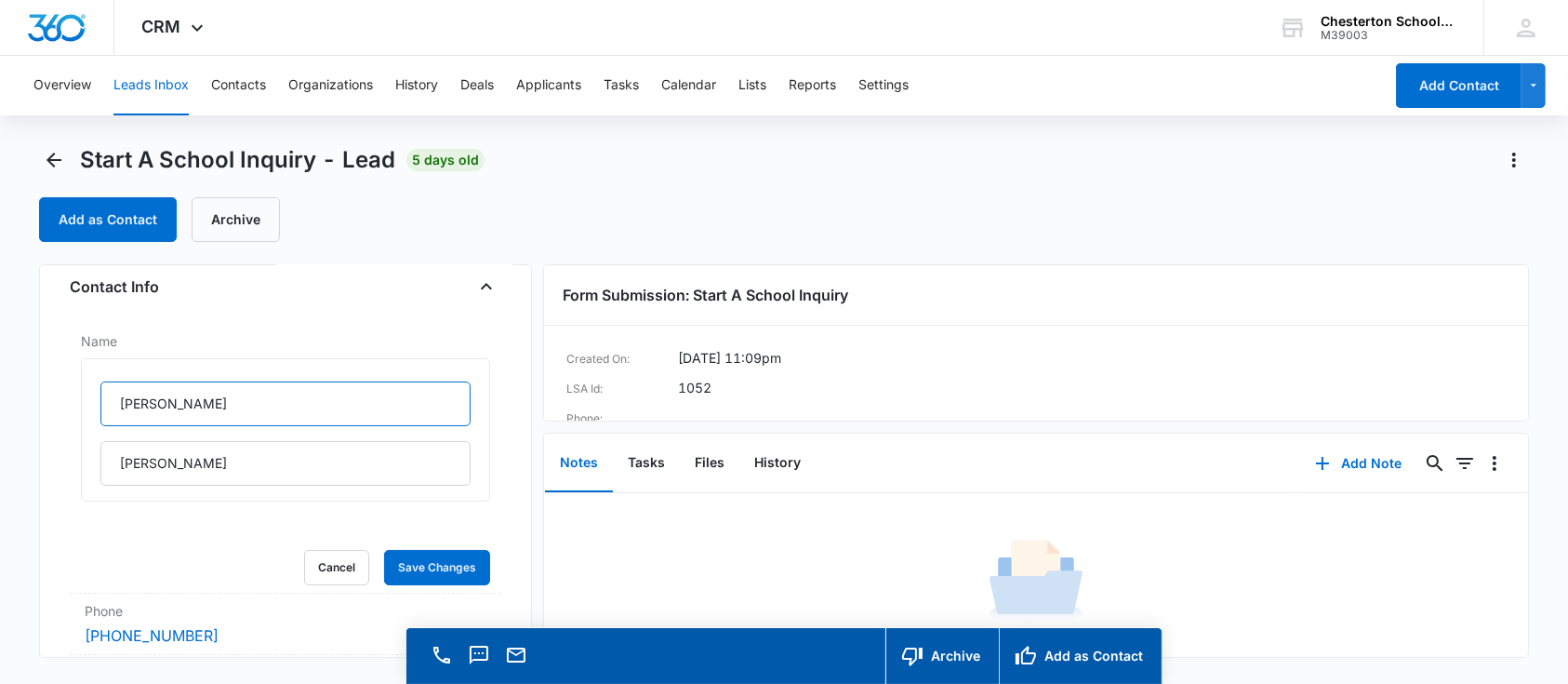 drag, startPoint x: 205, startPoint y: 398, endPoint x: 41, endPoint y: 374, distance: 165.7468 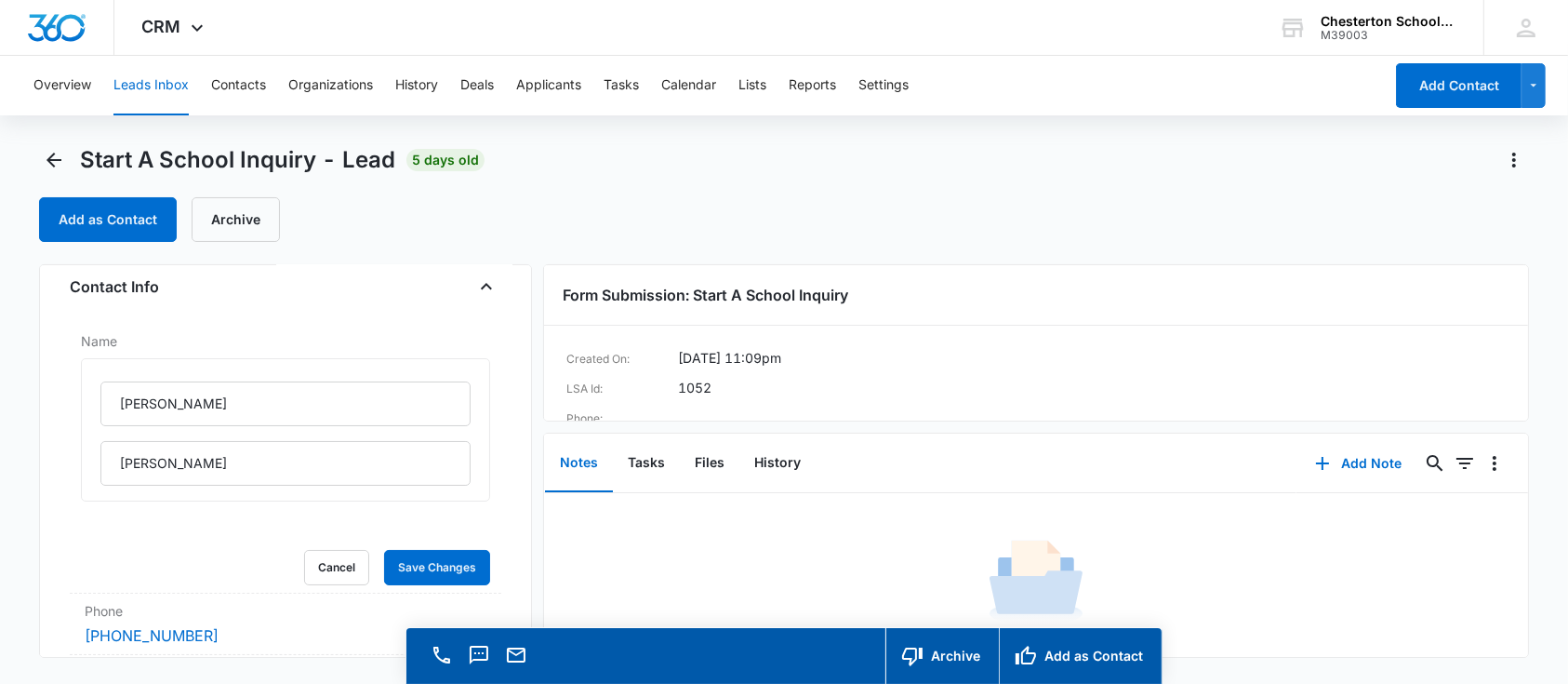 click on "Start A School Inquiry - Lead 5 days old Add as Contact Archive" at bounding box center (784, 205) 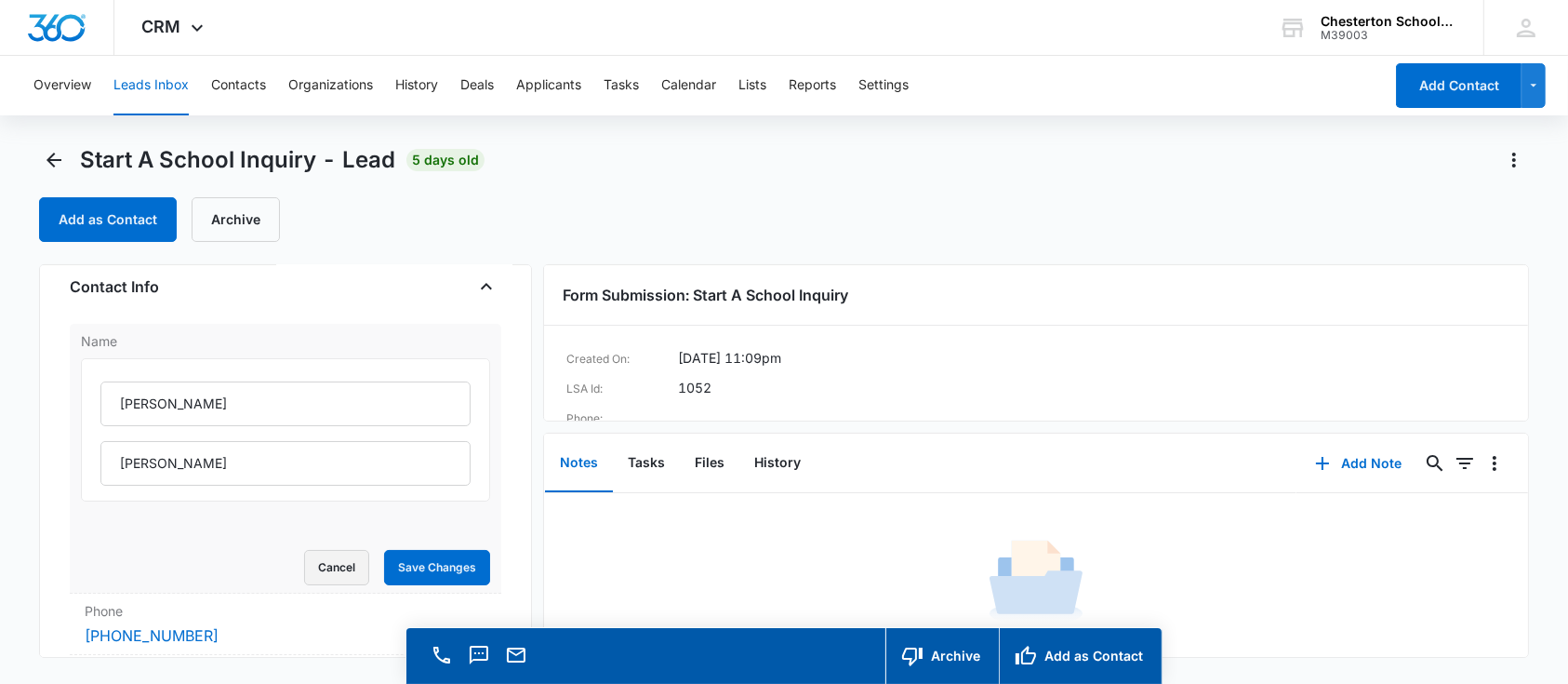 click on "Cancel" at bounding box center (337, 568) 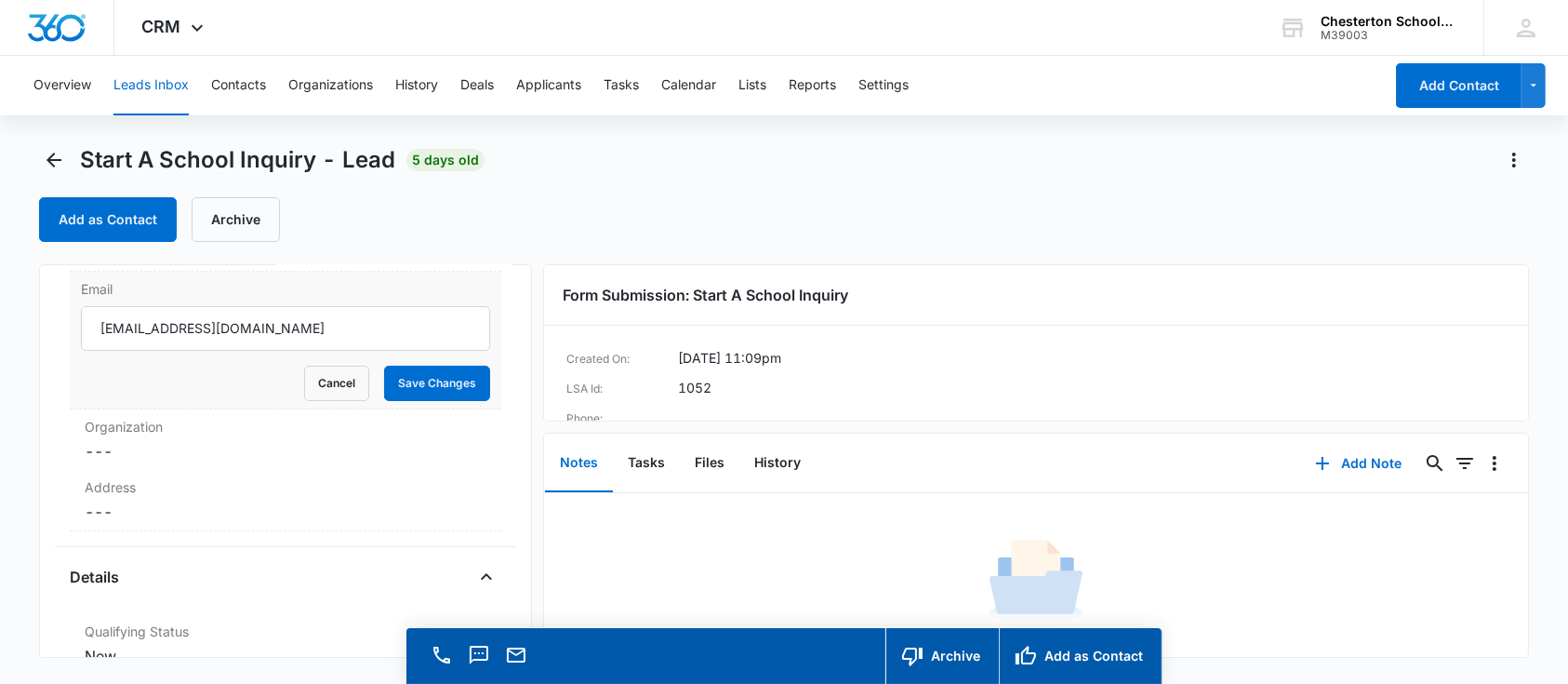 scroll, scrollTop: 276, scrollLeft: 0, axis: vertical 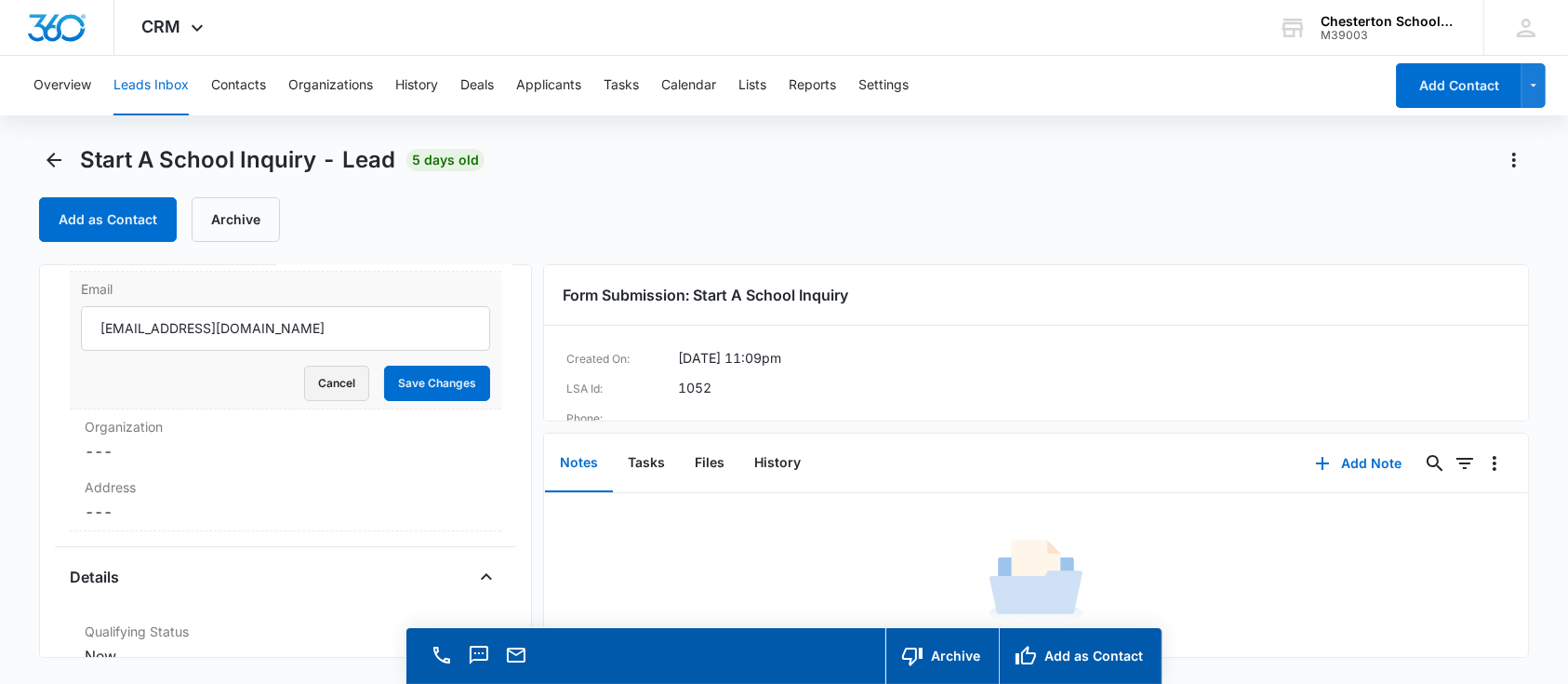 click on "Cancel" at bounding box center [337, 383] 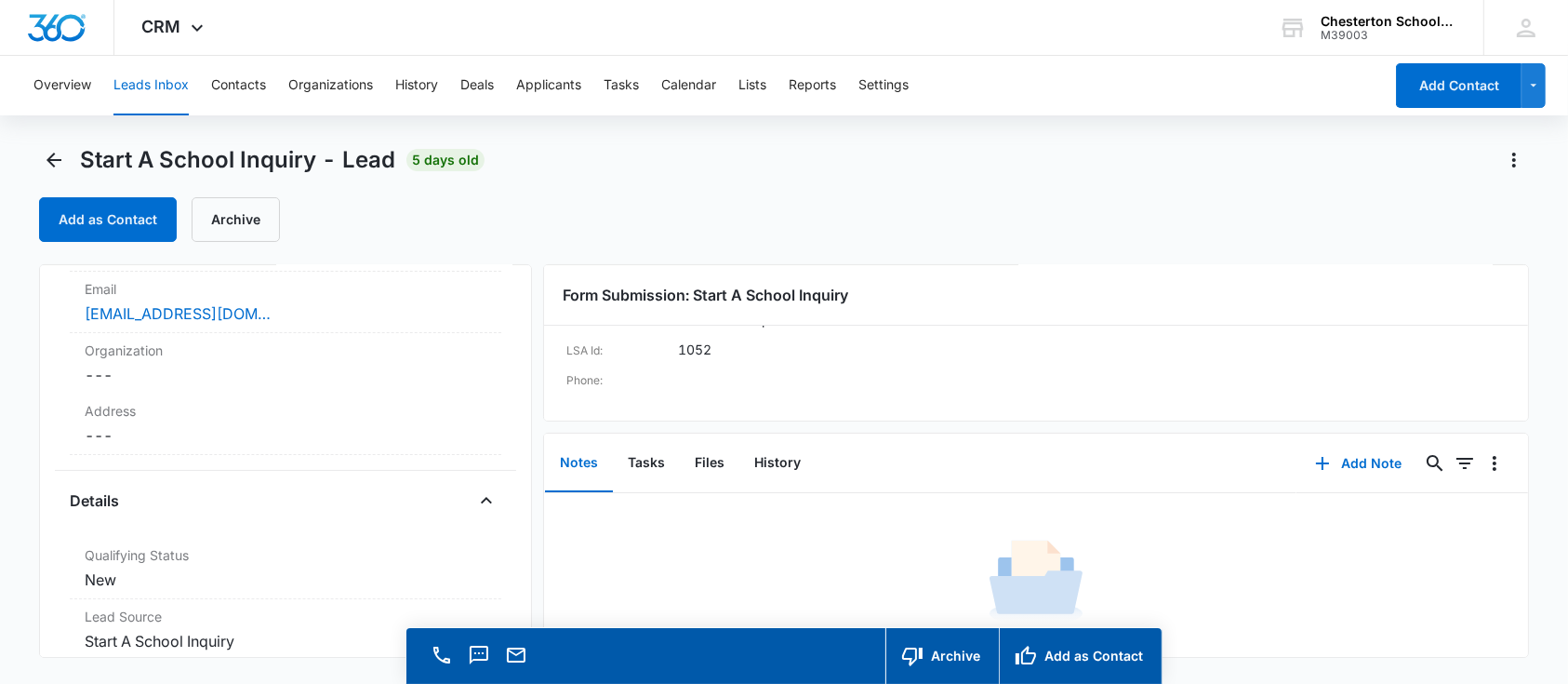 scroll, scrollTop: 0, scrollLeft: 0, axis: both 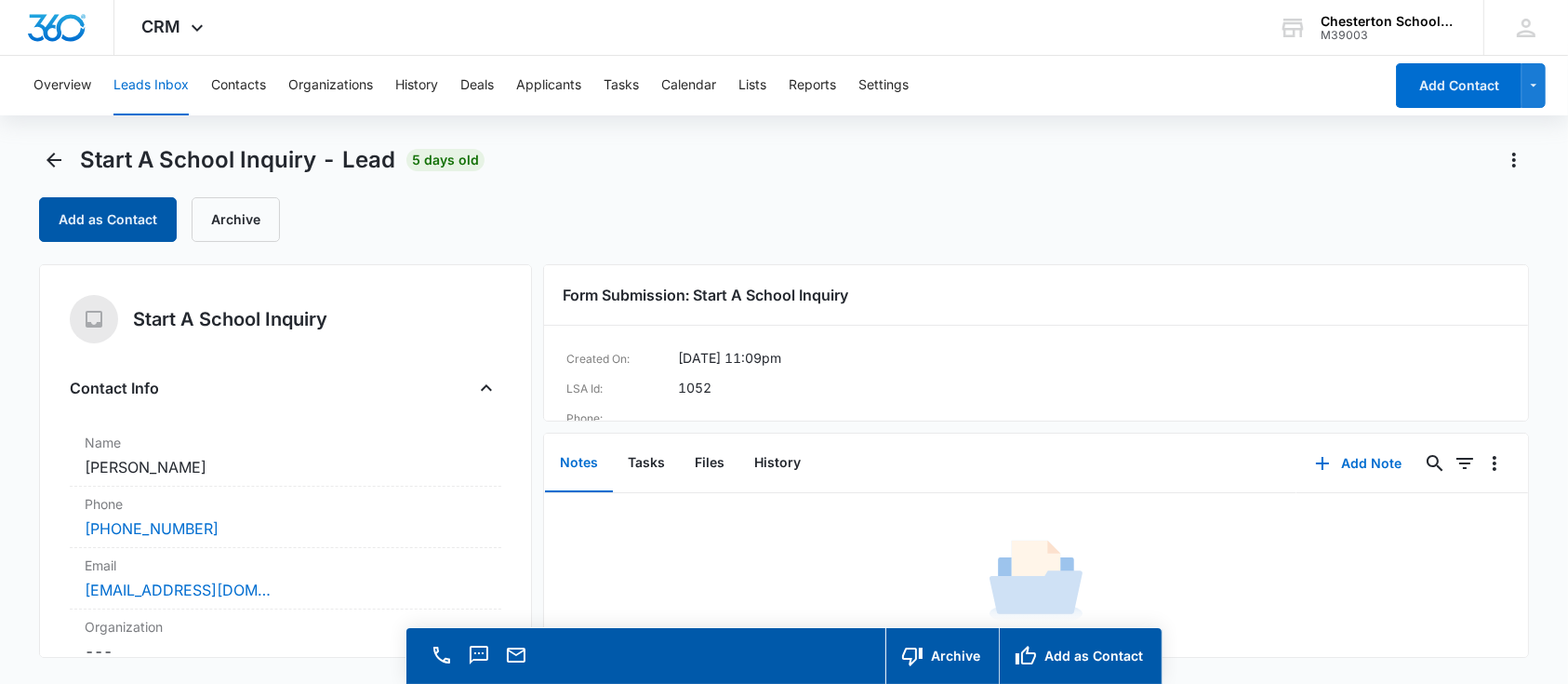 click on "Add as Contact" at bounding box center (108, 220) 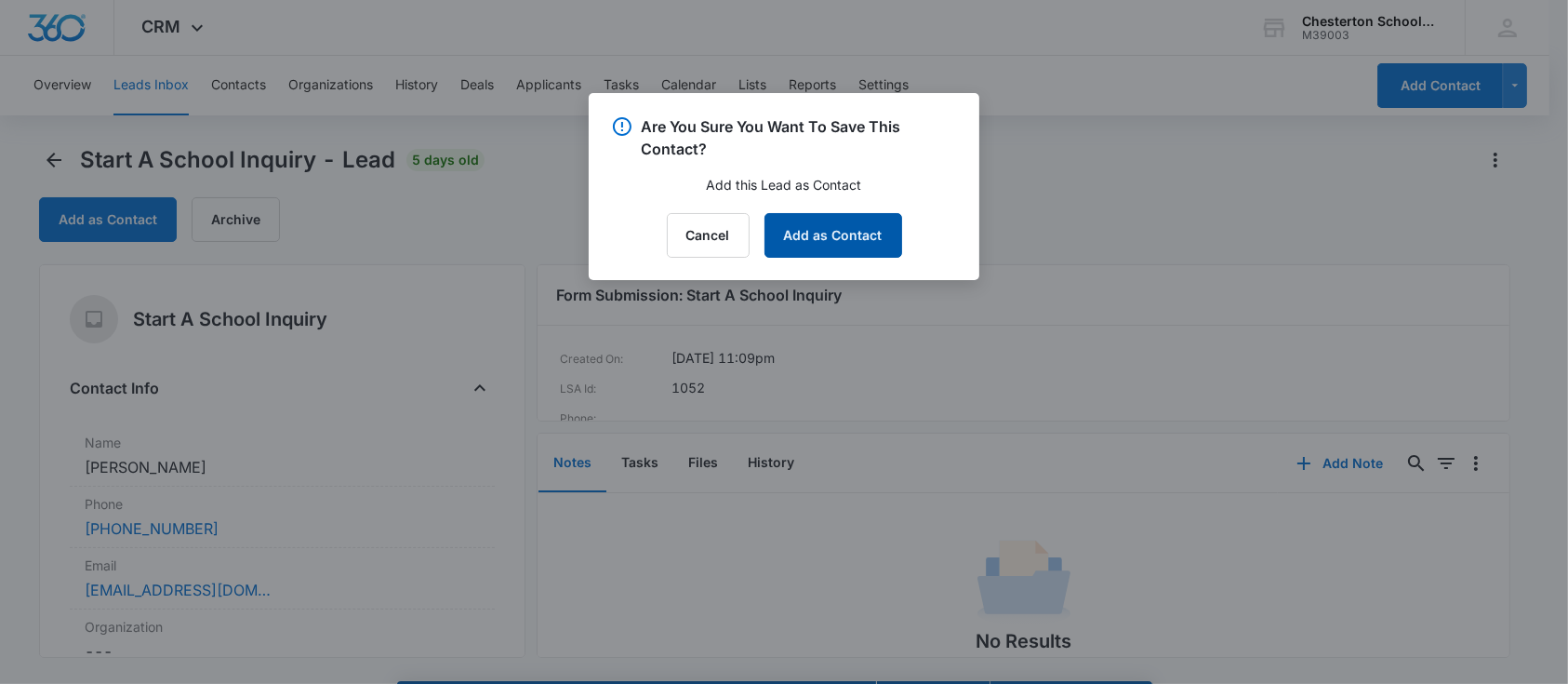 click on "Add as Contact" at bounding box center (833, 235) 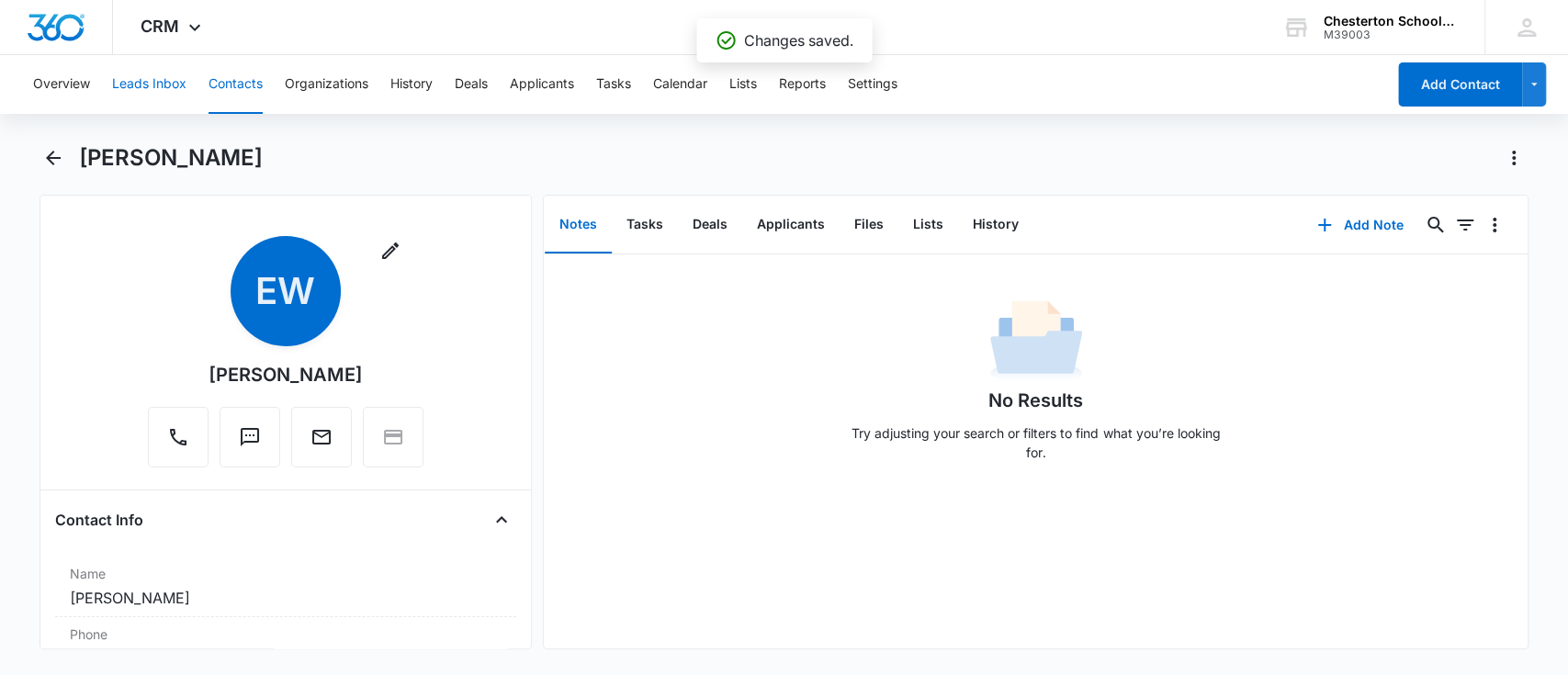 click on "Leads Inbox" at bounding box center [149, 84] 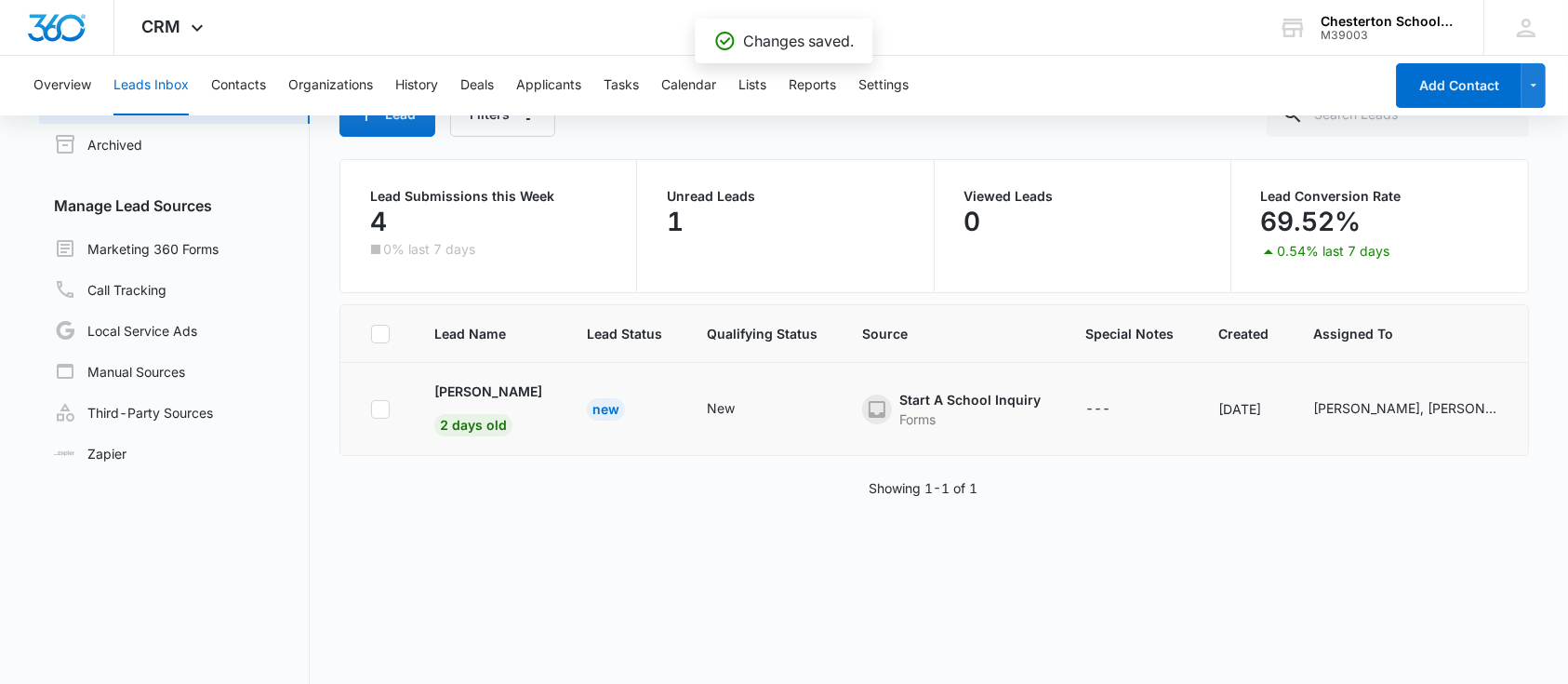 scroll, scrollTop: 106, scrollLeft: 0, axis: vertical 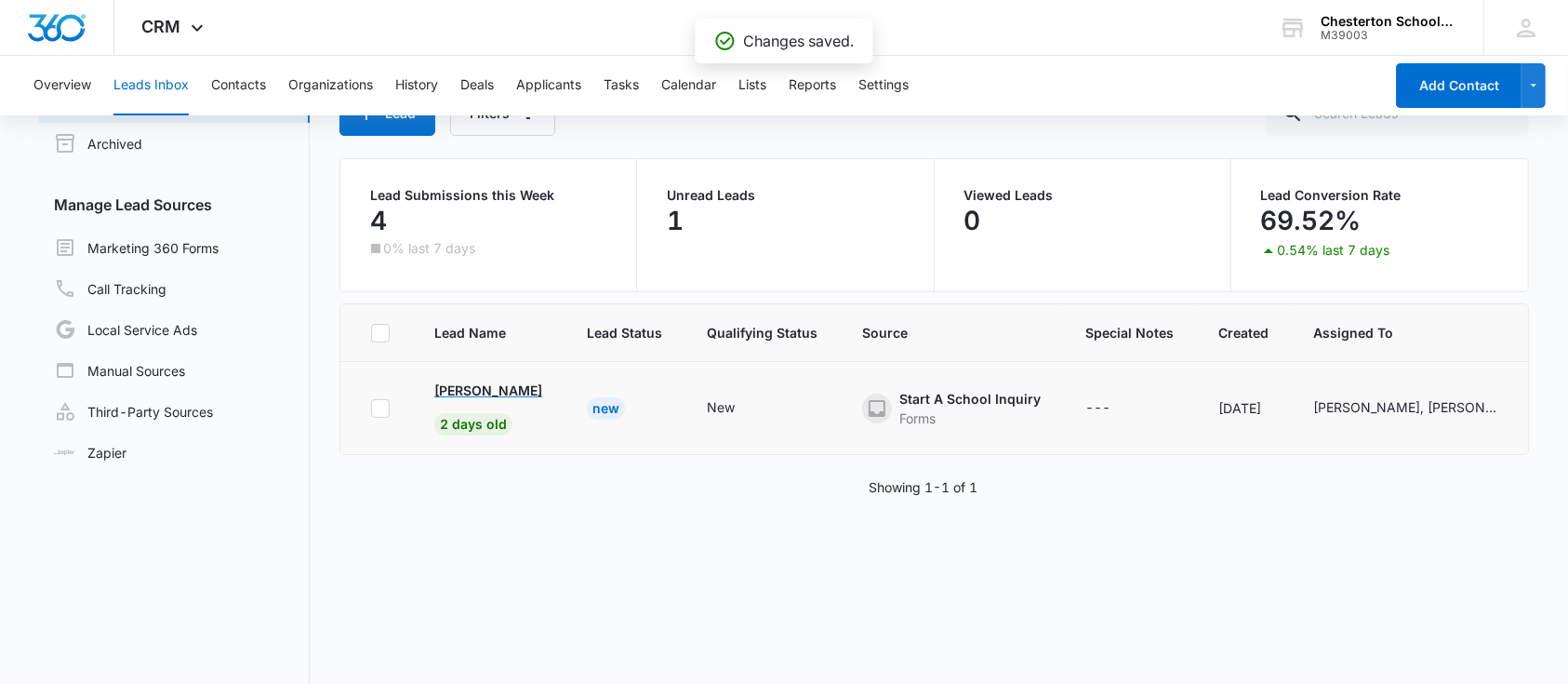 click on "Nathan Diehl" at bounding box center [488, 390] 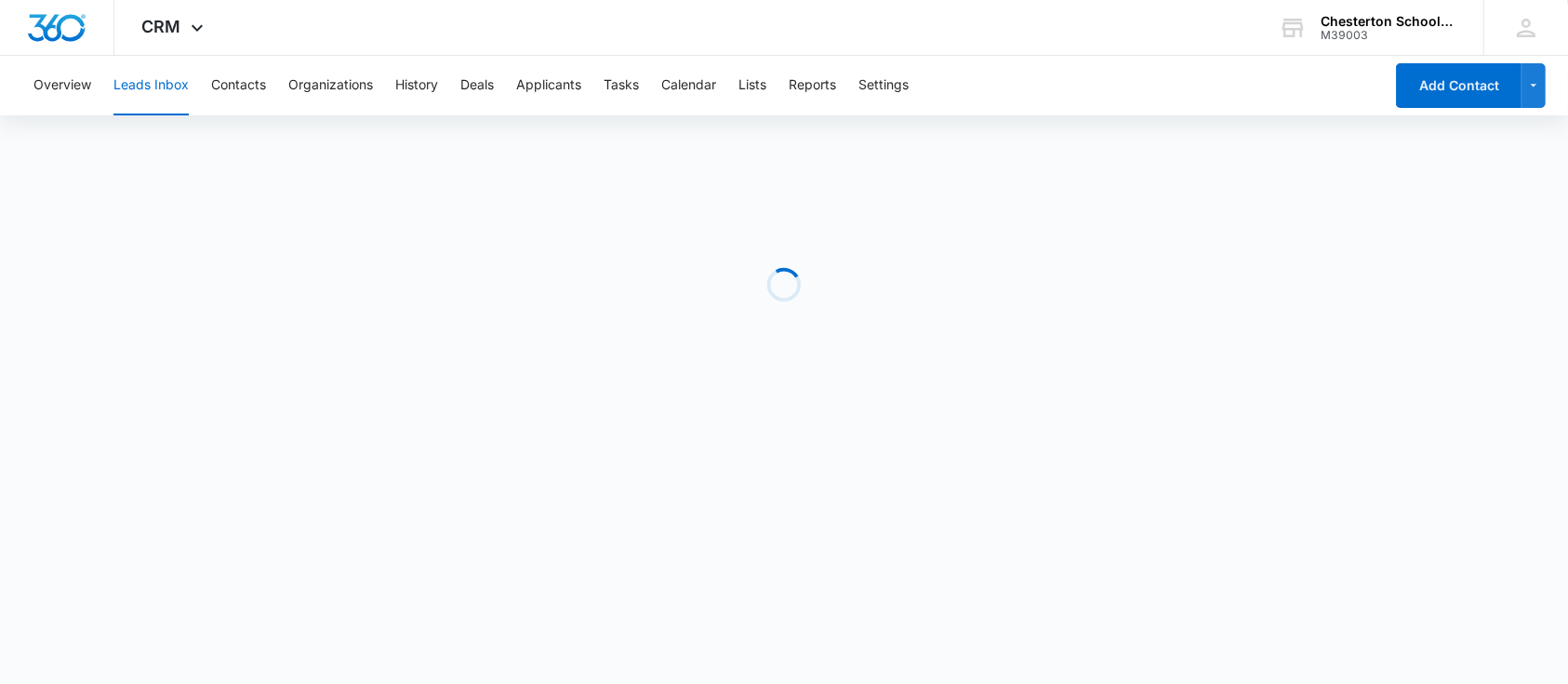 scroll, scrollTop: 0, scrollLeft: 0, axis: both 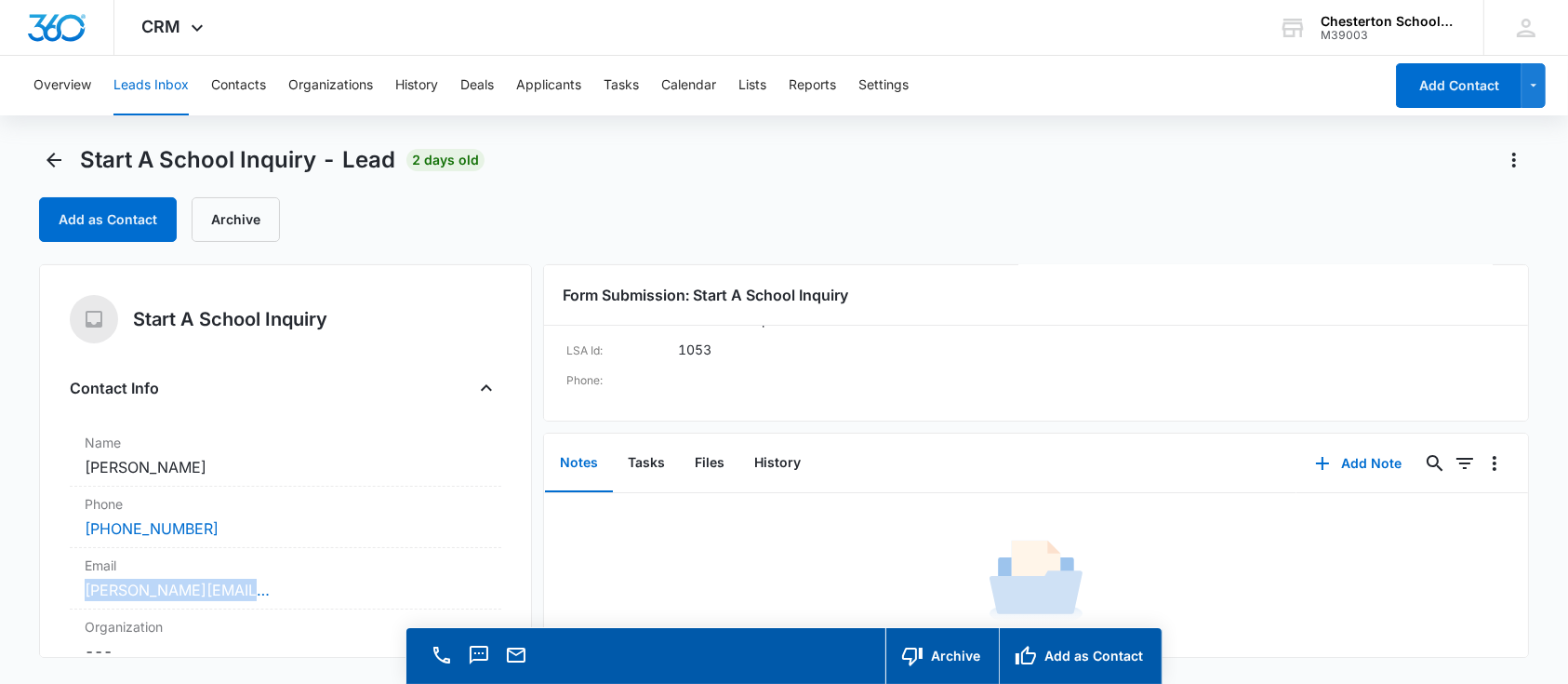 drag, startPoint x: 285, startPoint y: 591, endPoint x: 30, endPoint y: 599, distance: 255.12546 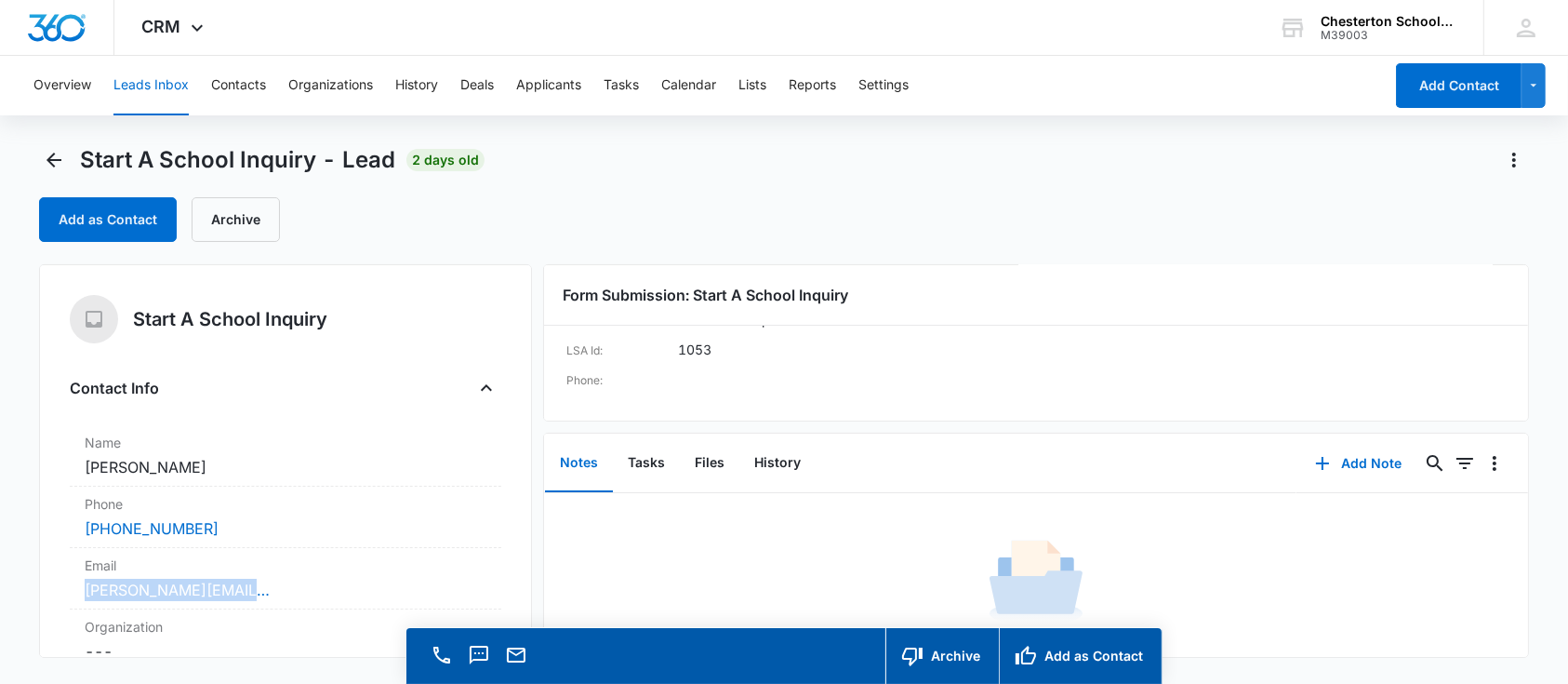 copy on "nathan.diehl@gmail.com" 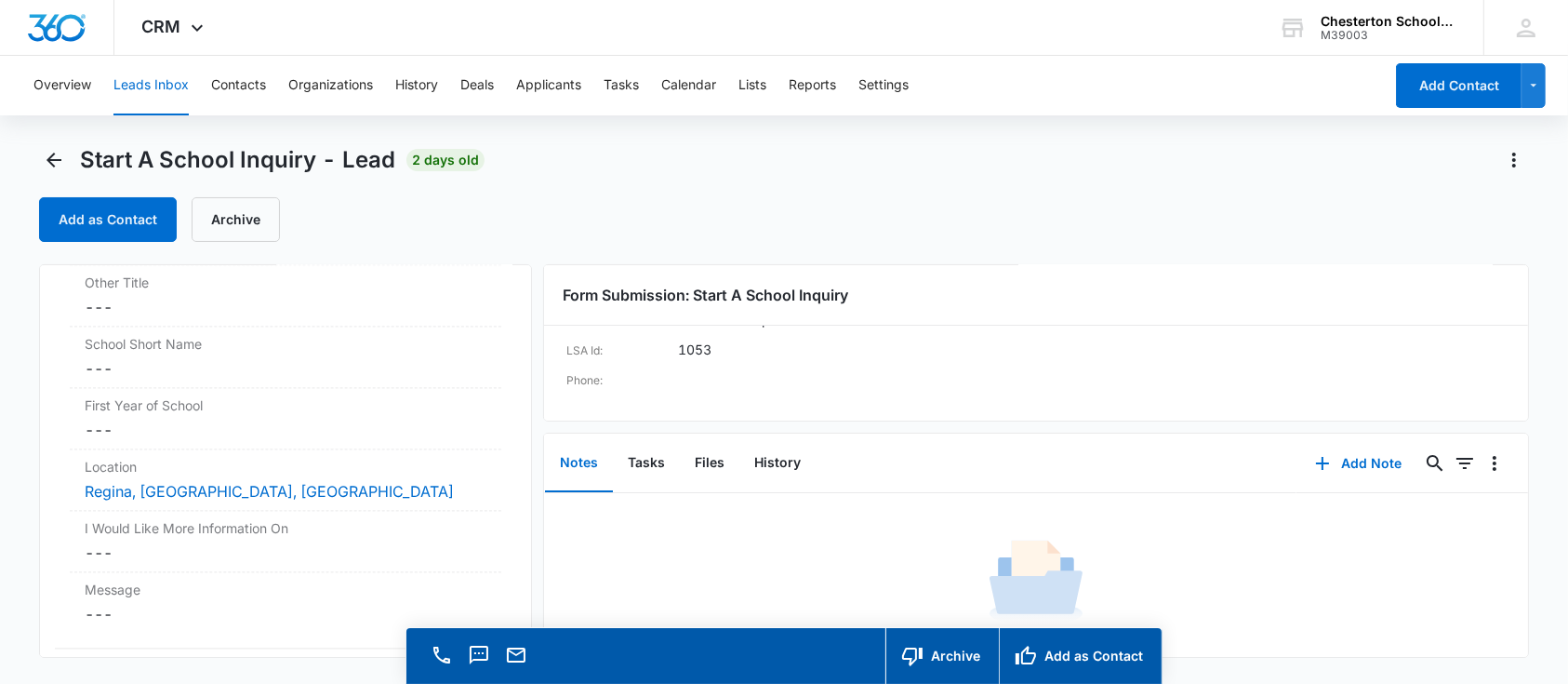 scroll, scrollTop: 4128, scrollLeft: 0, axis: vertical 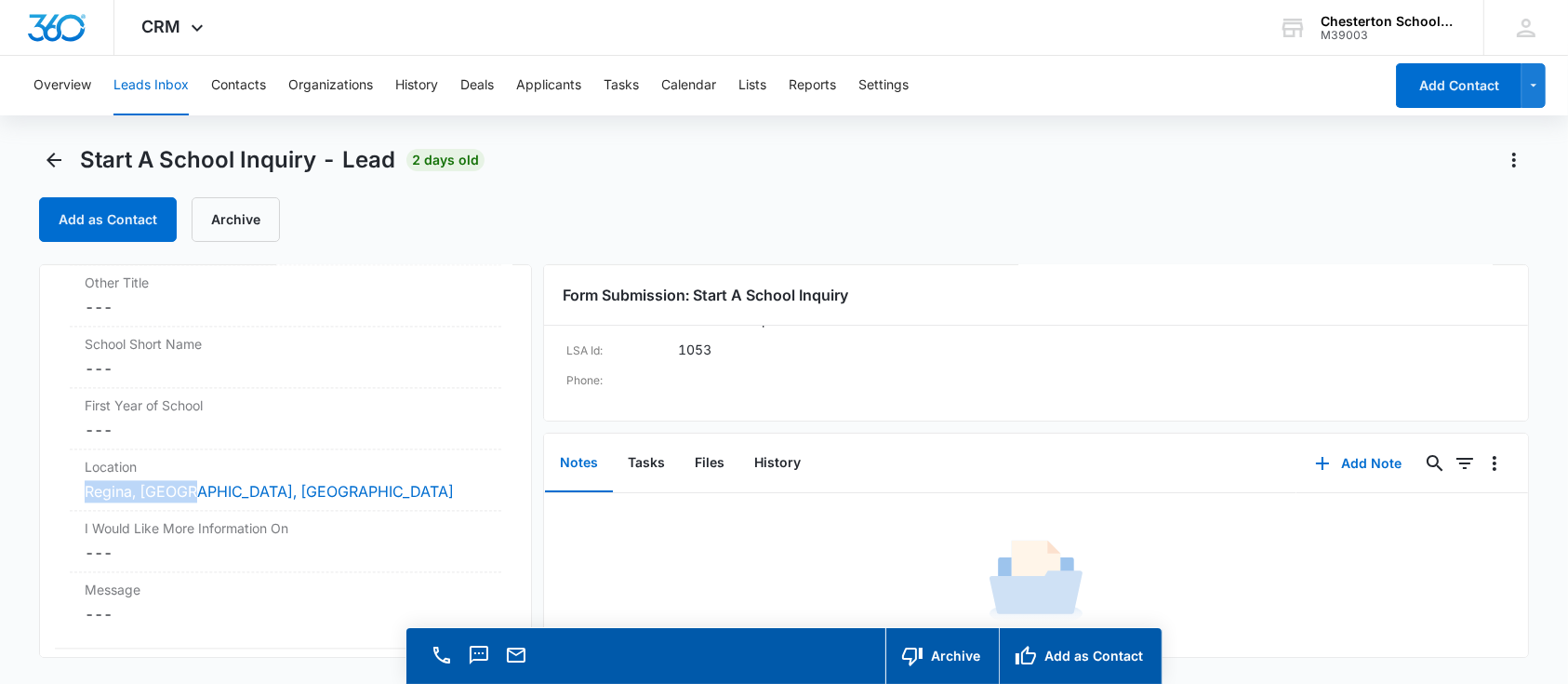 drag, startPoint x: 198, startPoint y: 463, endPoint x: 7, endPoint y: 473, distance: 191.2616 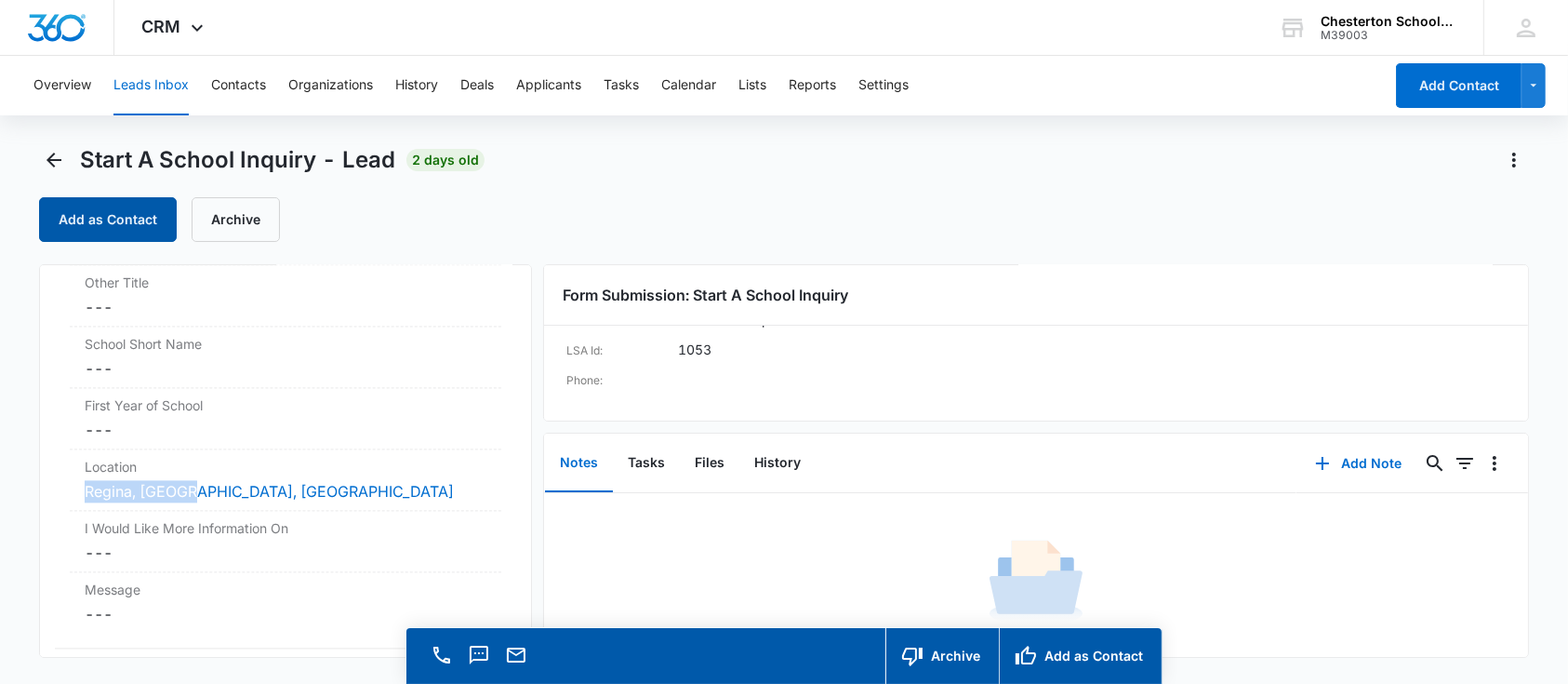 click on "Add as Contact" at bounding box center [108, 220] 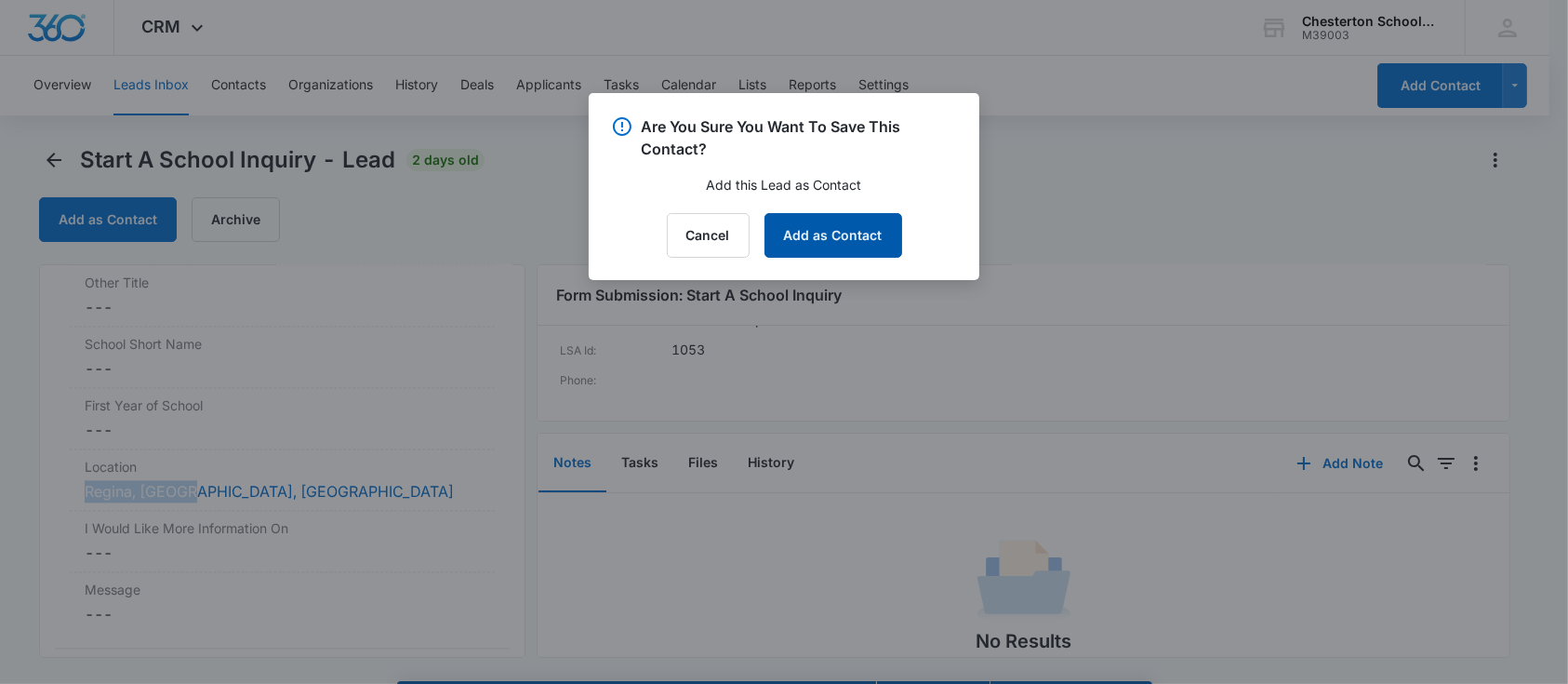 click on "Add as Contact" at bounding box center (833, 235) 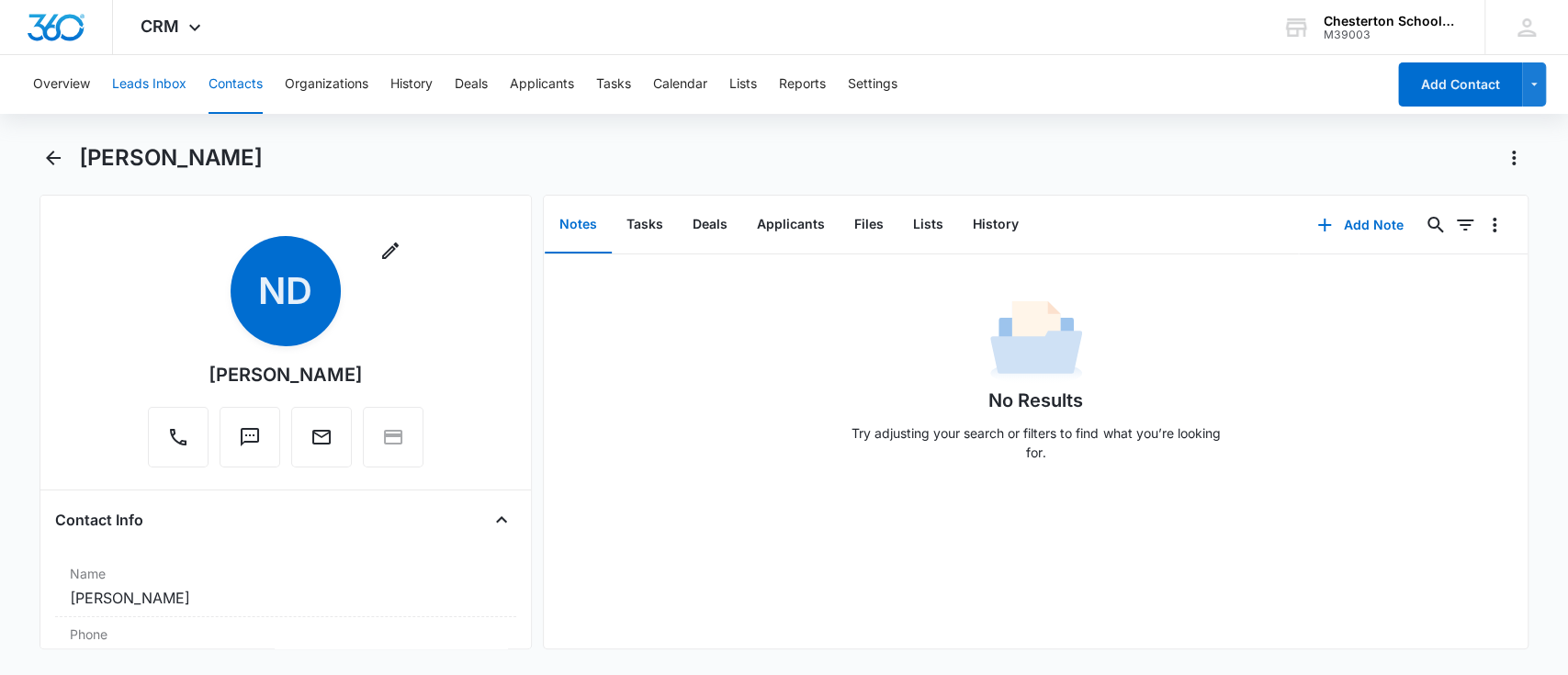 click on "Leads Inbox" at bounding box center (149, 84) 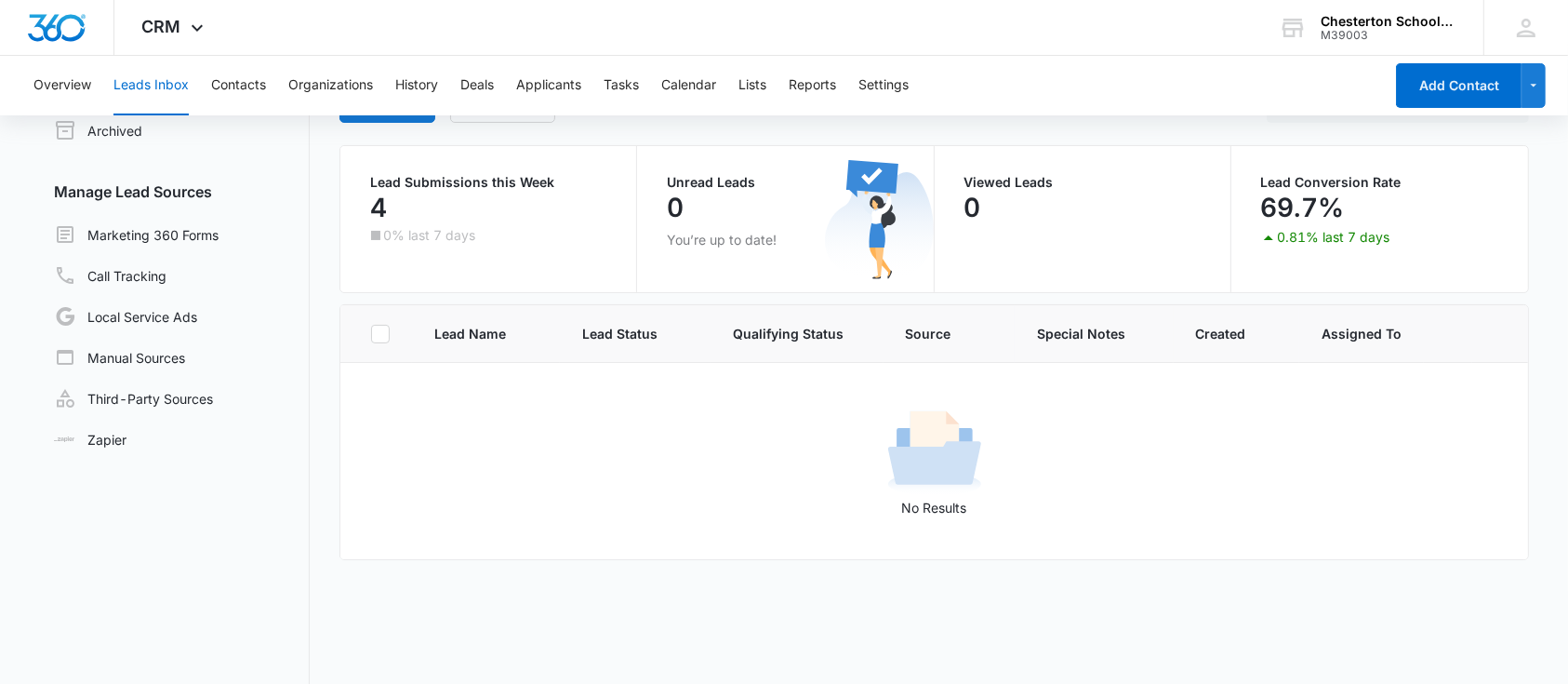 scroll, scrollTop: 0, scrollLeft: 0, axis: both 